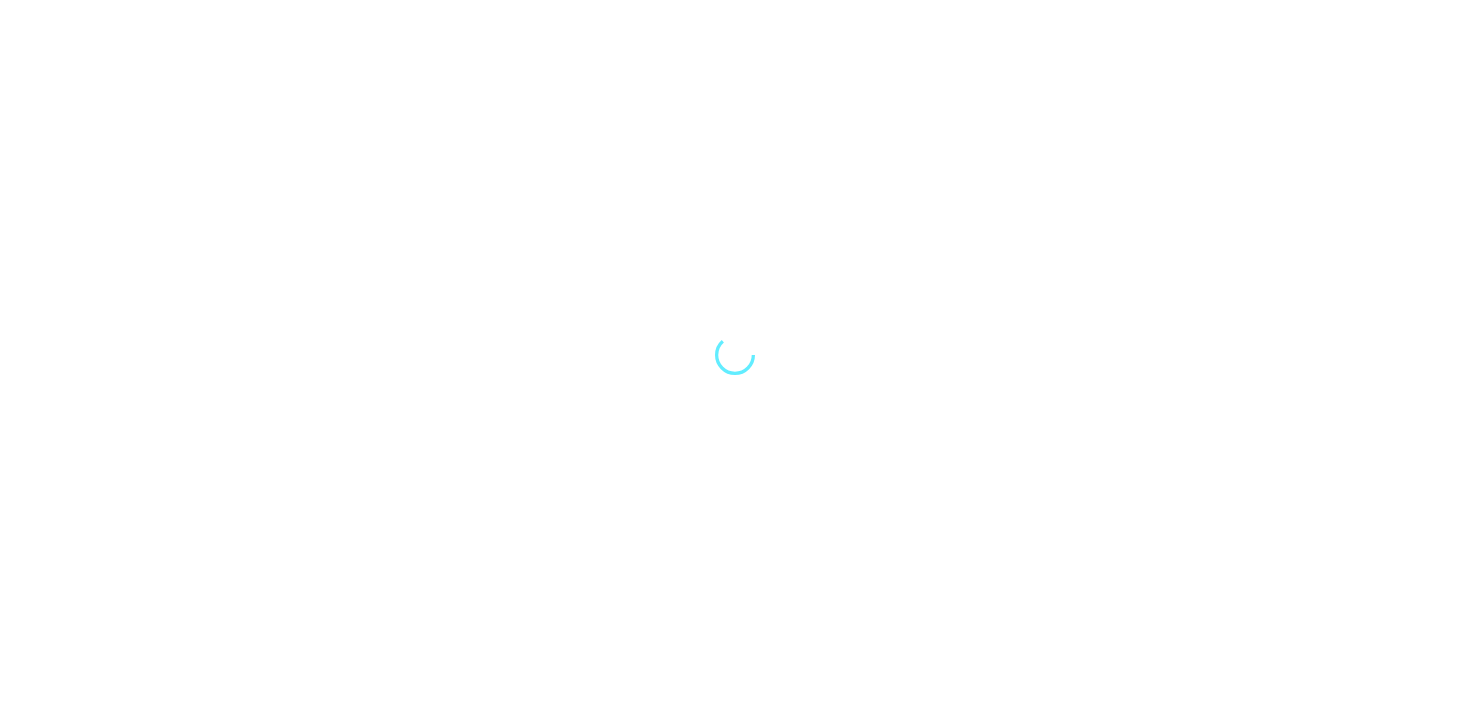 scroll, scrollTop: 0, scrollLeft: 0, axis: both 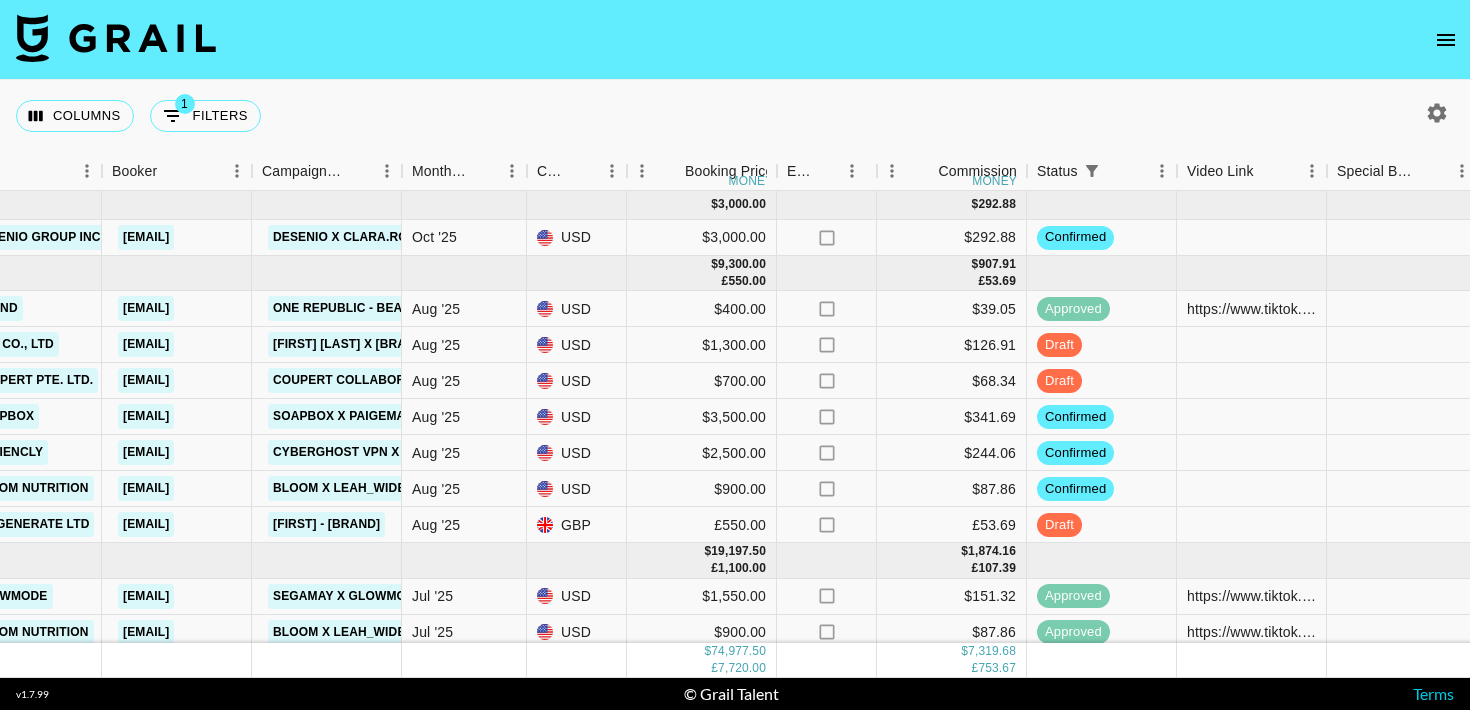 click 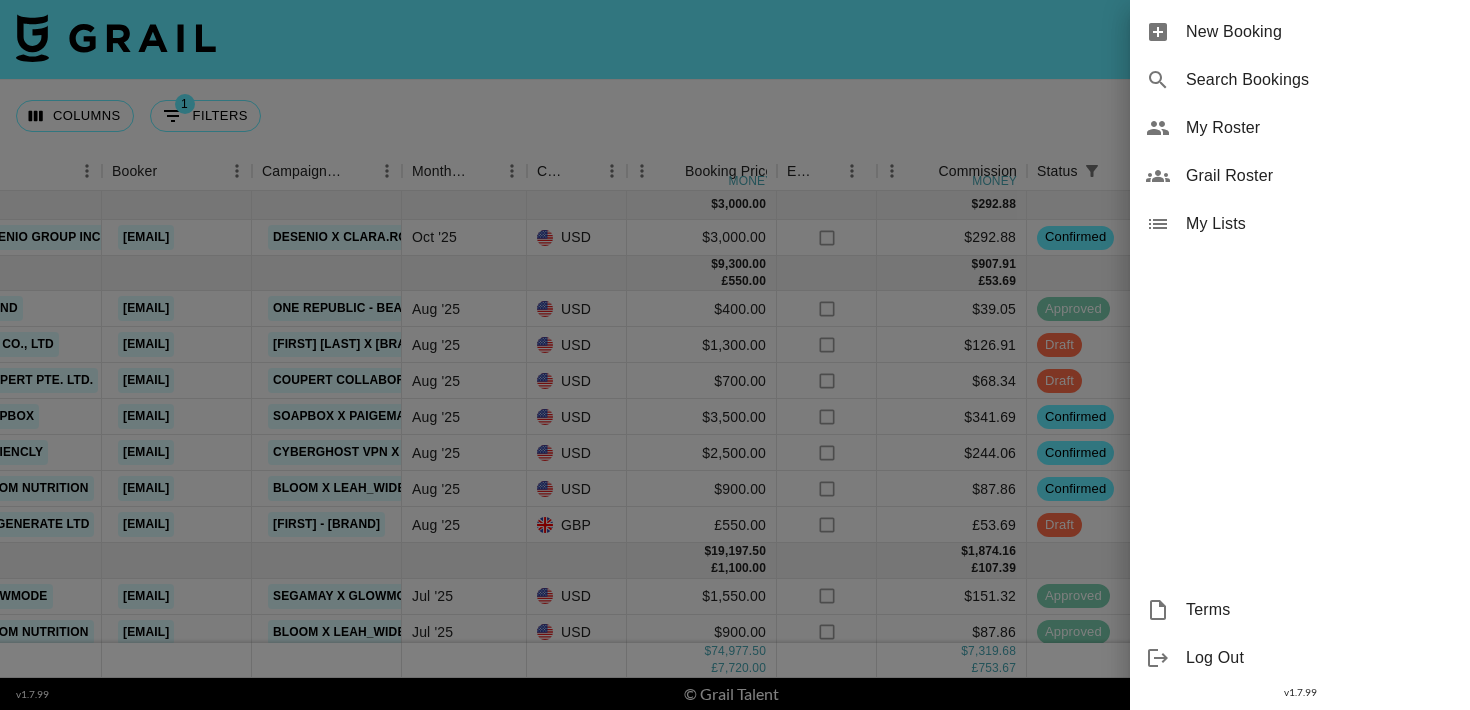 click on "My Roster" at bounding box center [1320, 128] 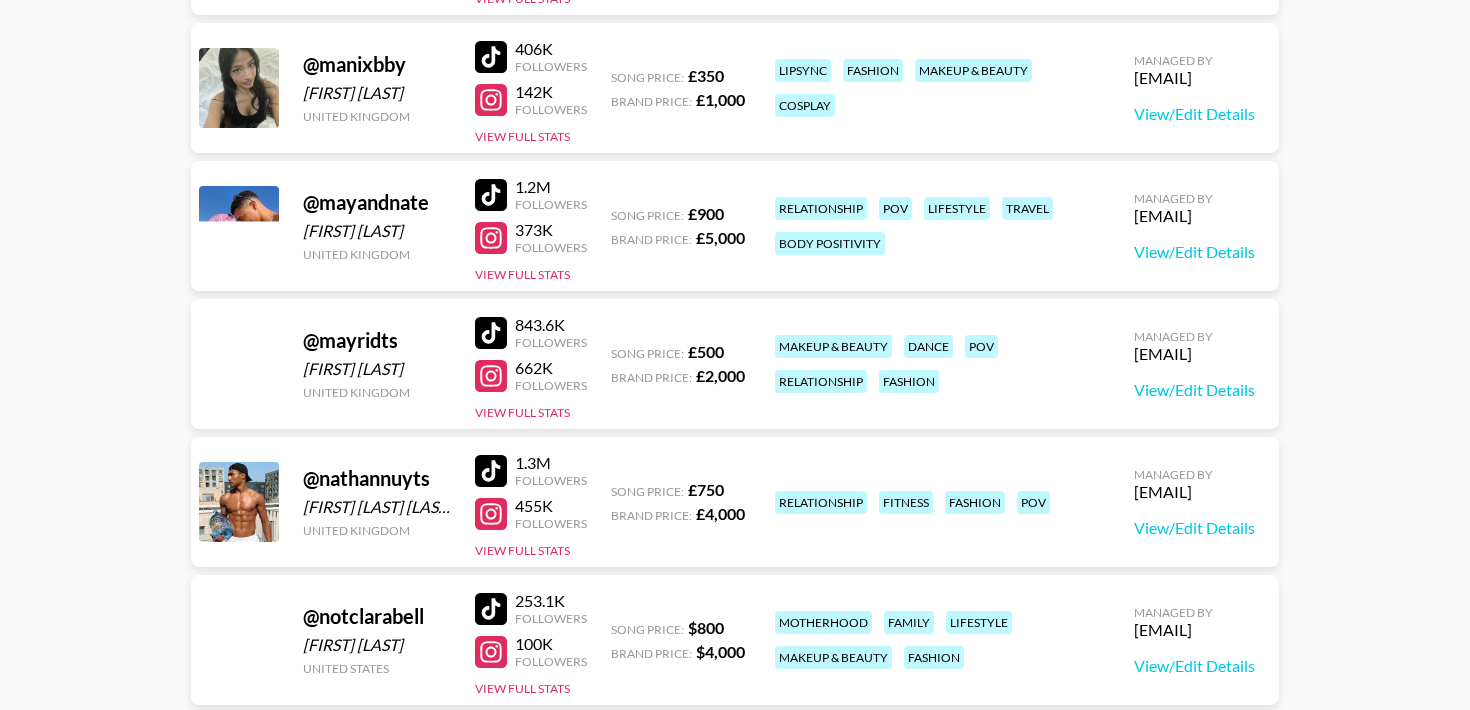 scroll, scrollTop: 2752, scrollLeft: 0, axis: vertical 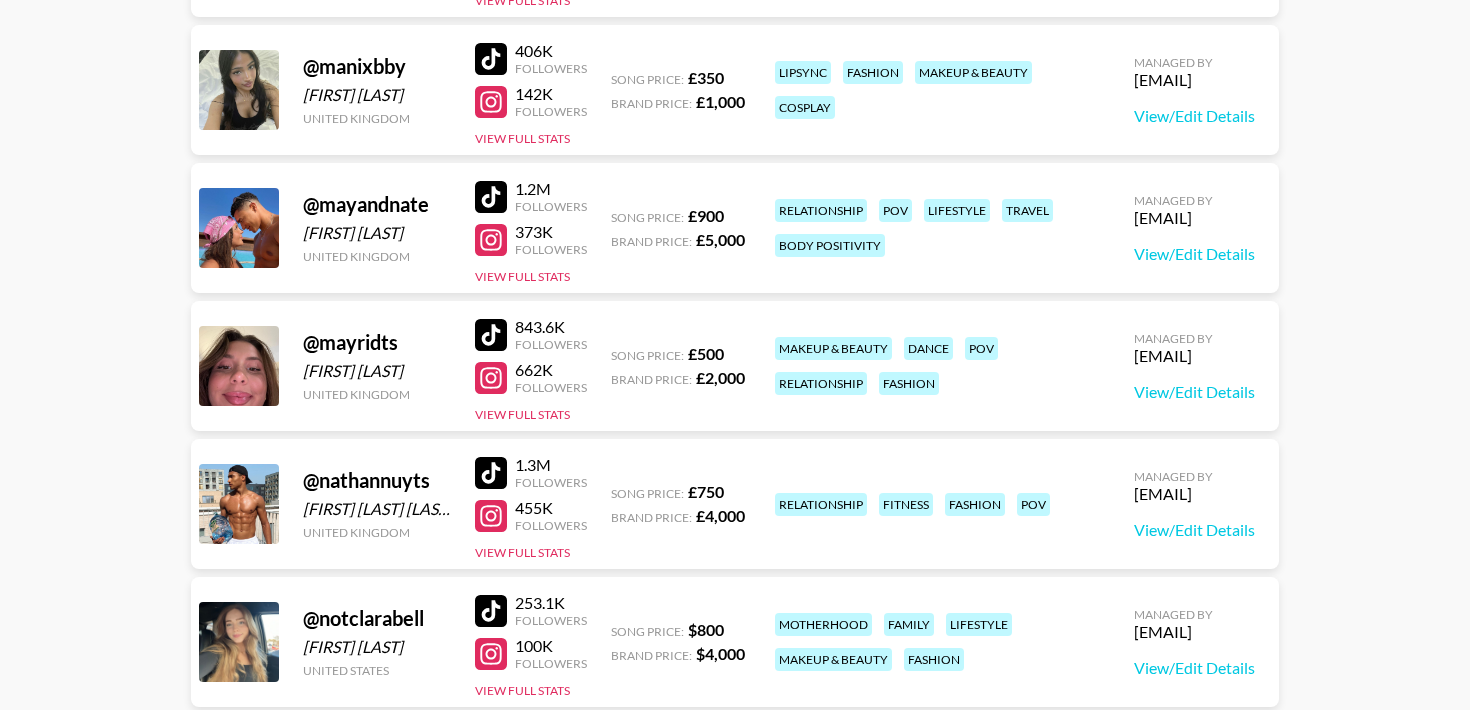 click at bounding box center [491, 197] 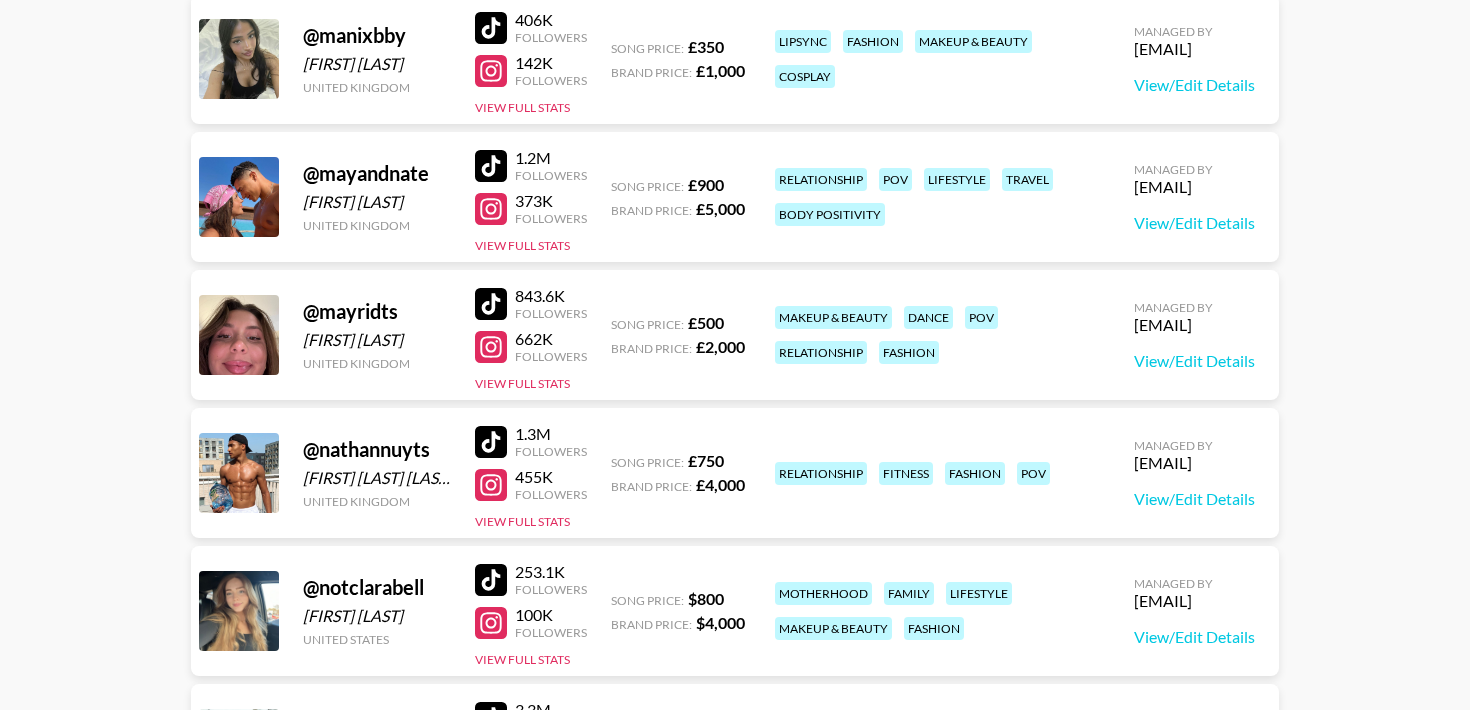 scroll, scrollTop: 2784, scrollLeft: 0, axis: vertical 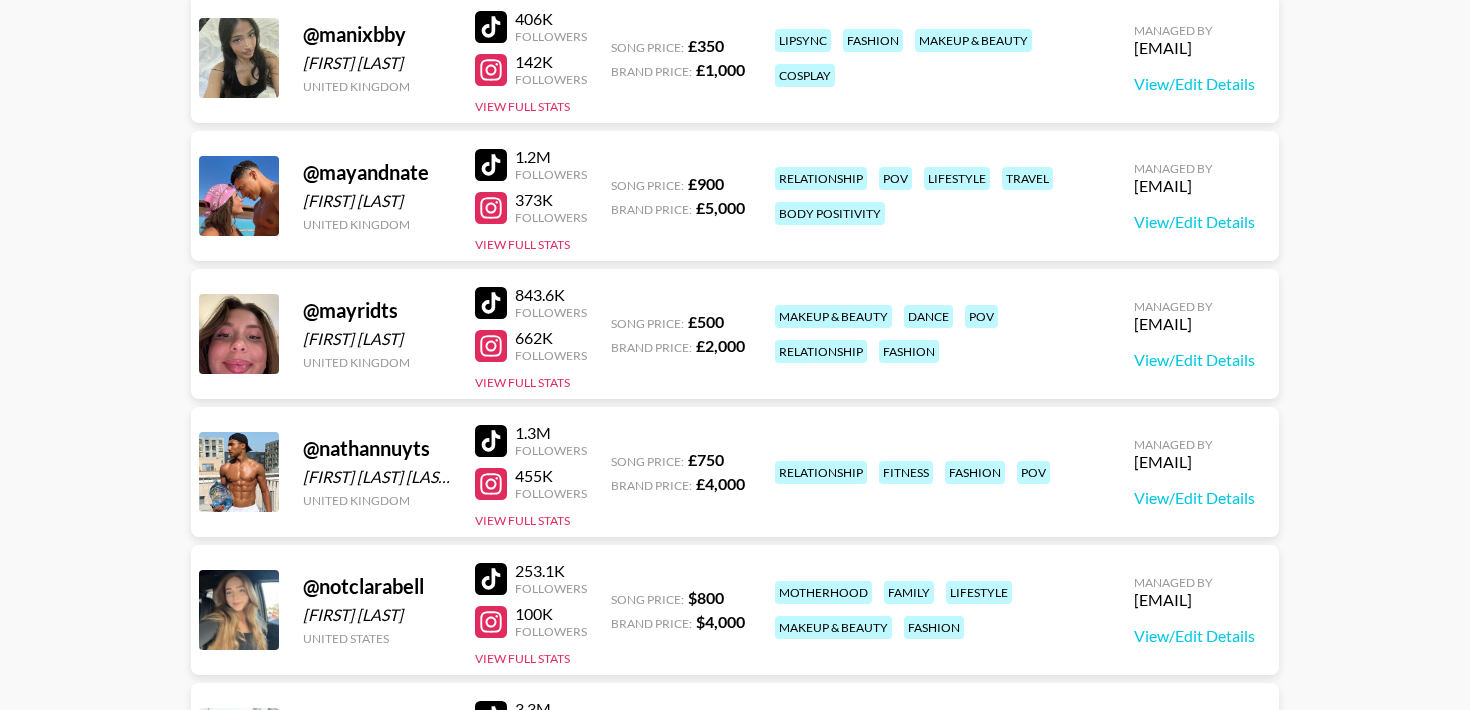 click at bounding box center (491, 441) 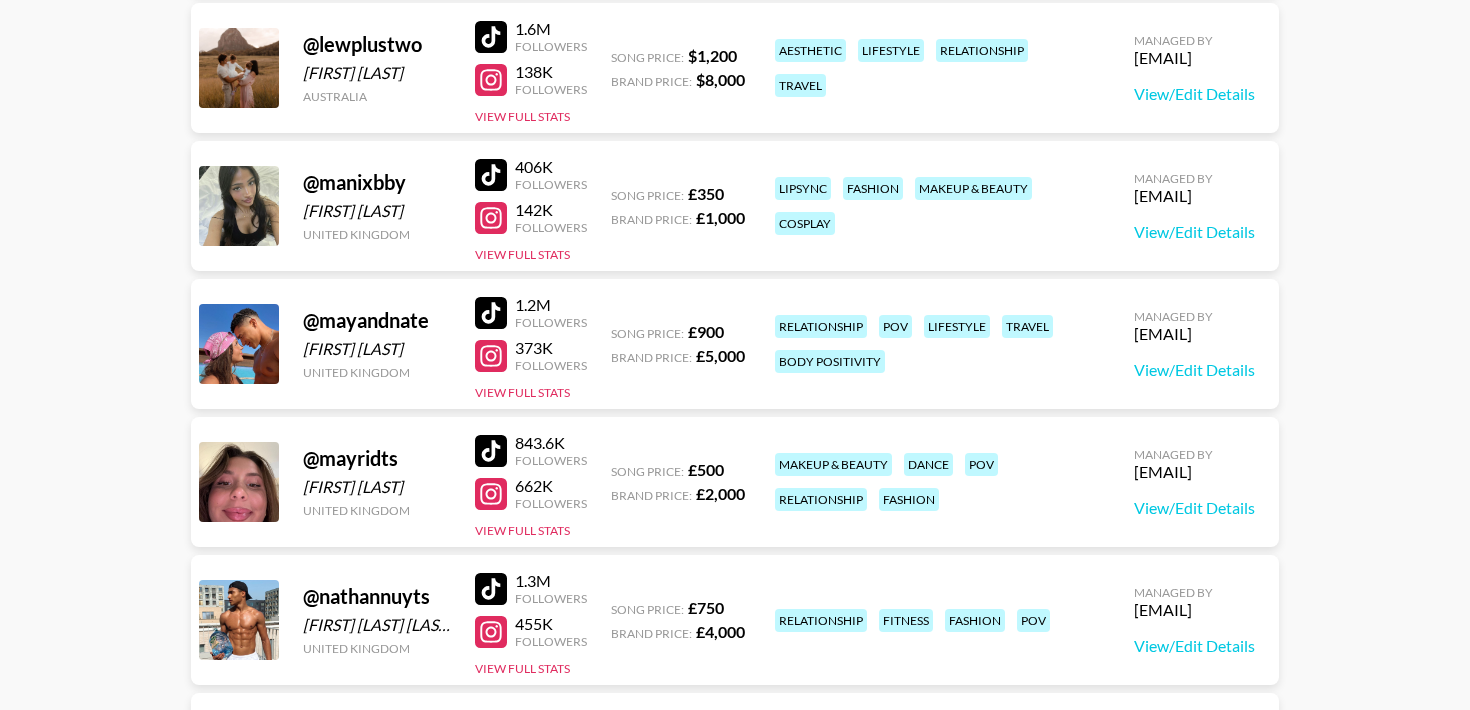 scroll, scrollTop: 2634, scrollLeft: 0, axis: vertical 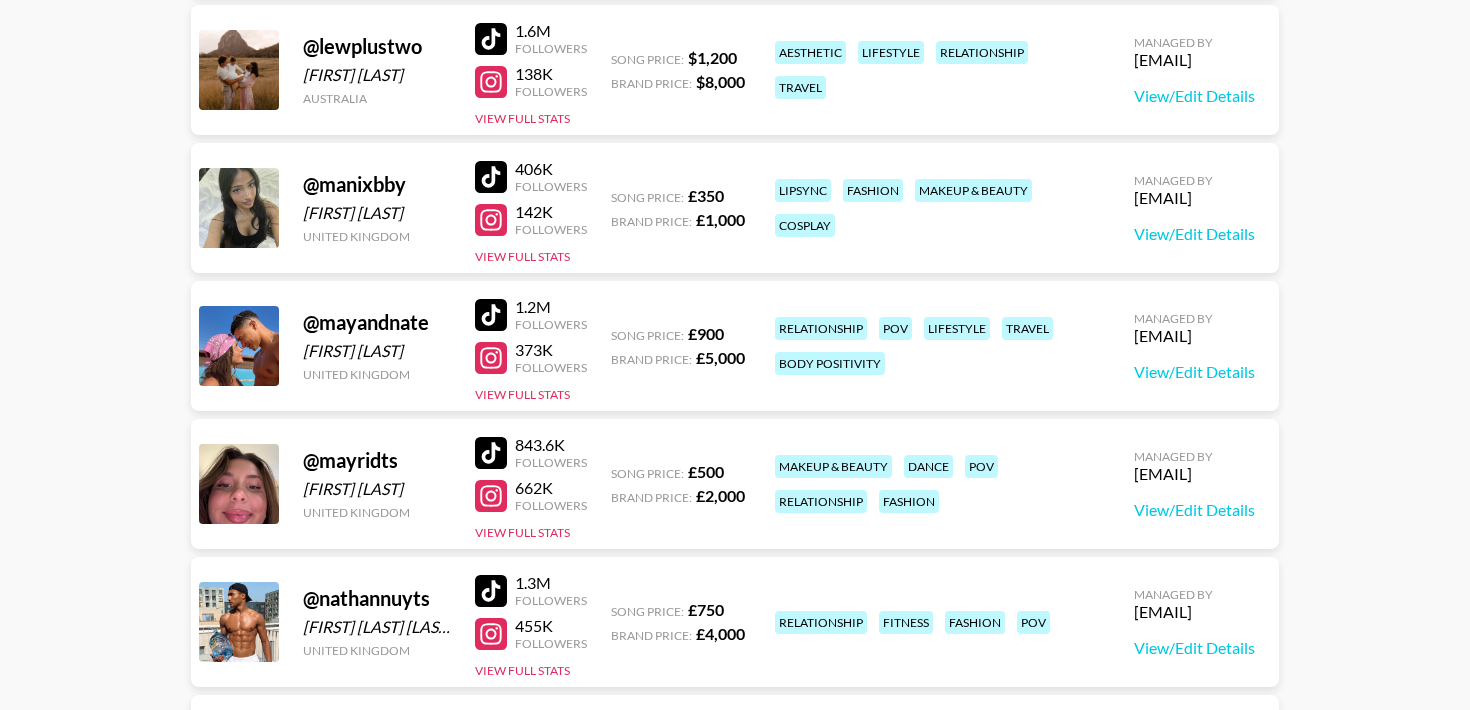 click at bounding box center (491, 453) 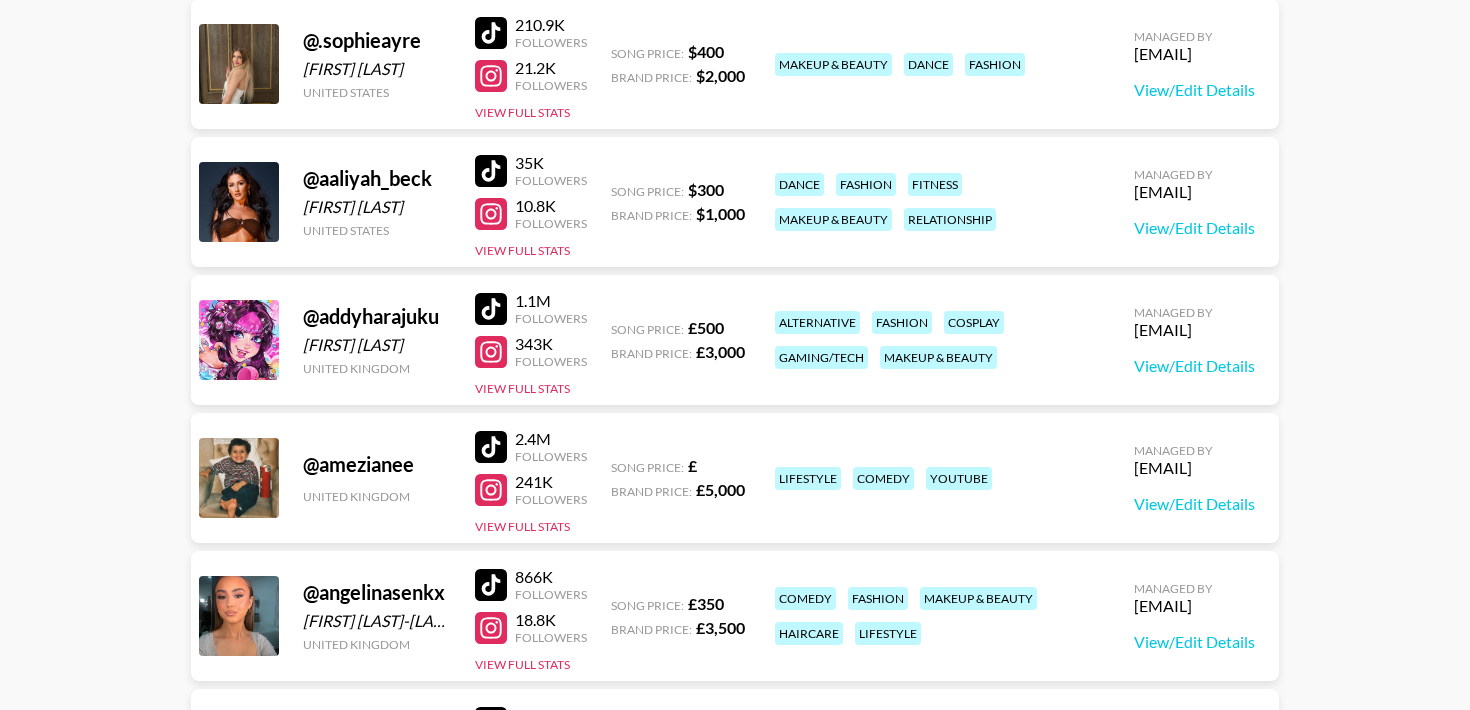 scroll, scrollTop: 309, scrollLeft: 0, axis: vertical 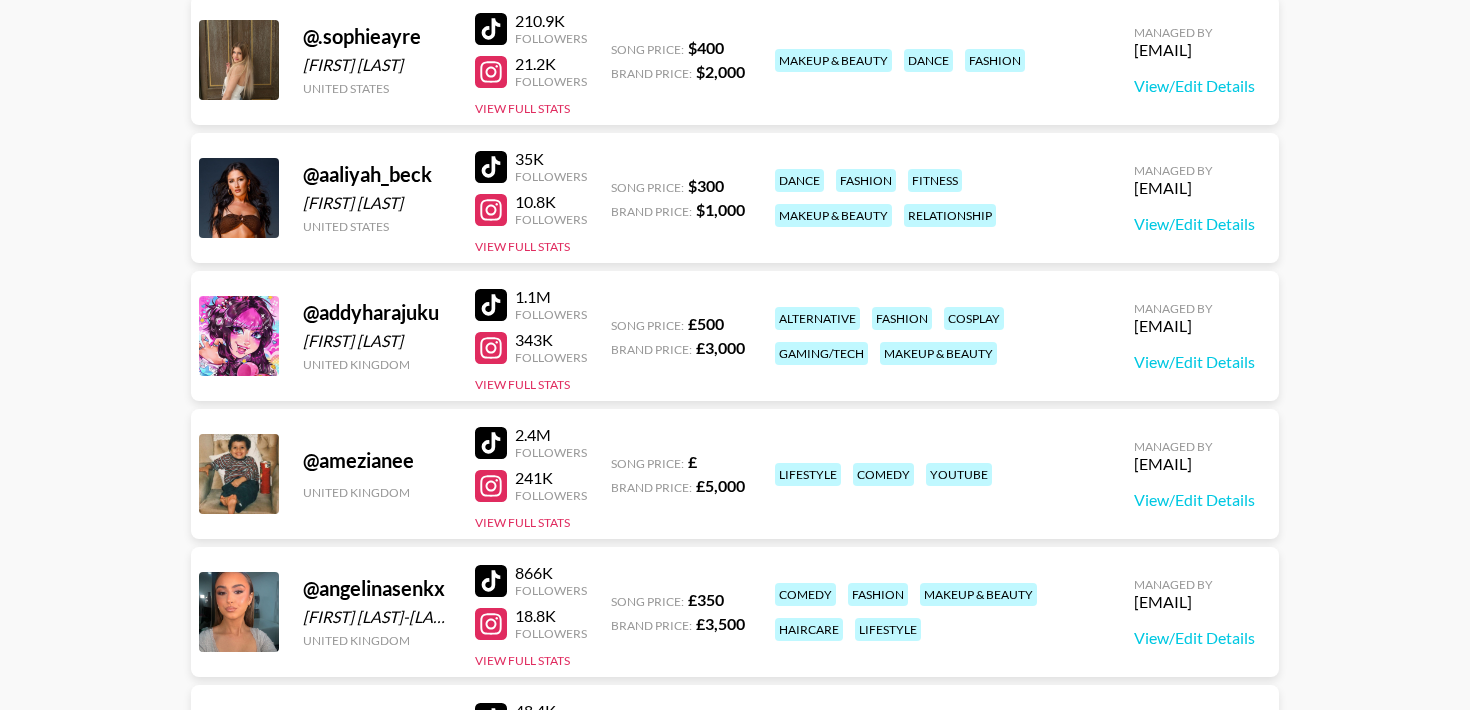 click at bounding box center (491, 348) 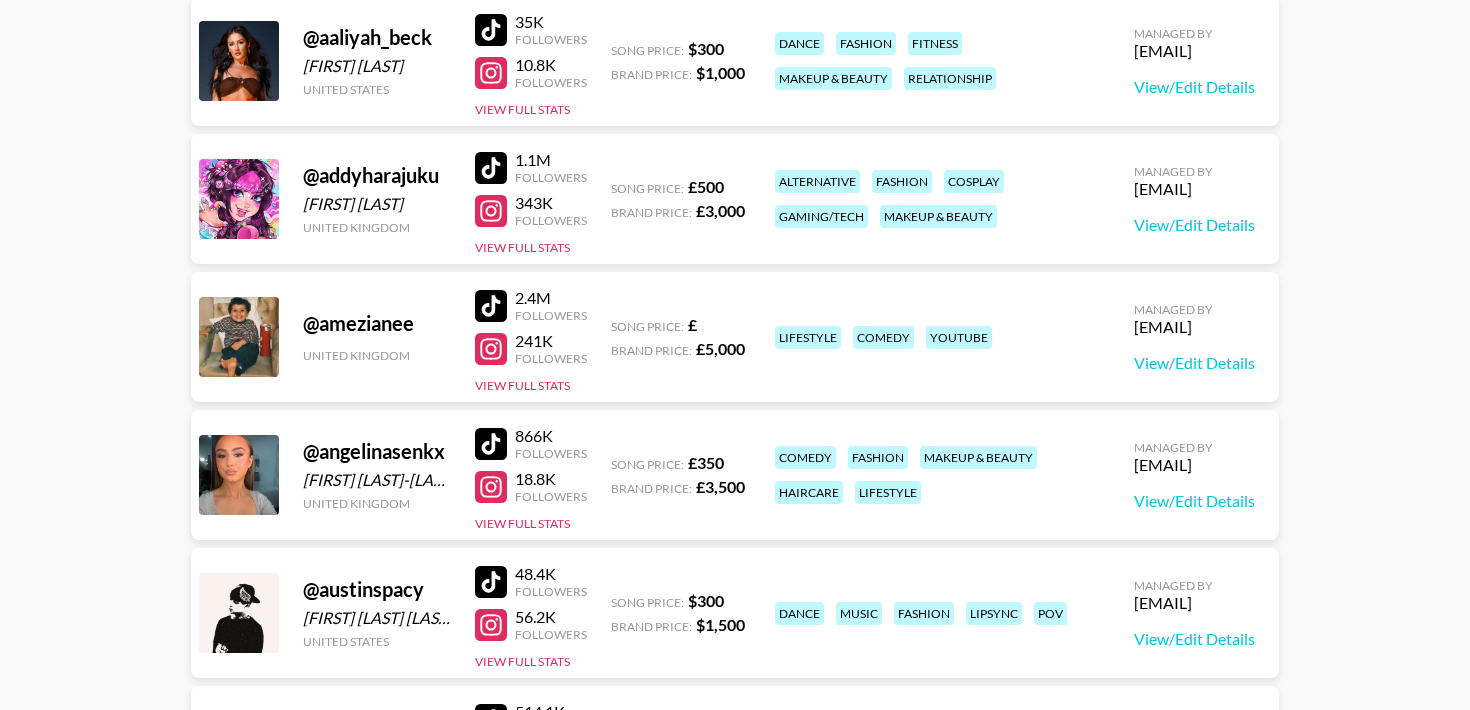 scroll, scrollTop: 451, scrollLeft: 0, axis: vertical 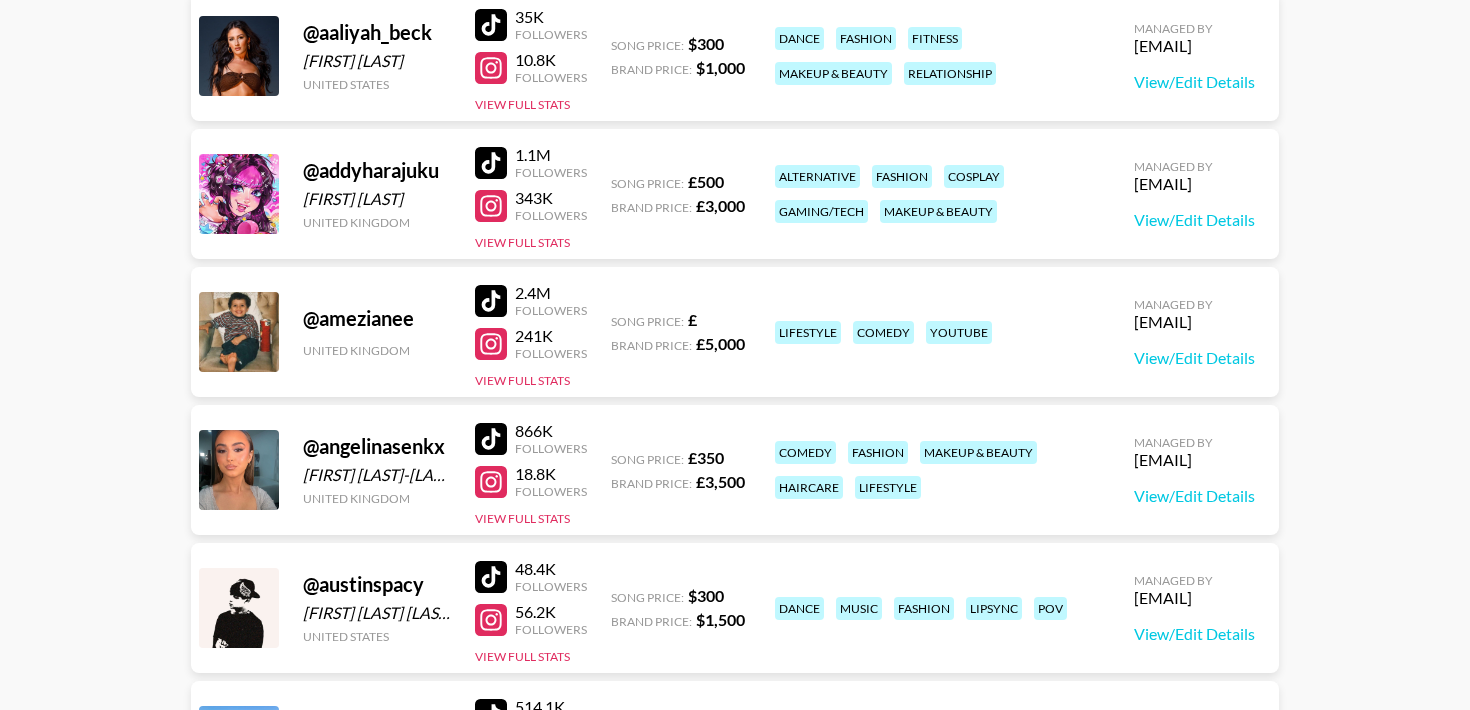 click at bounding box center (491, 482) 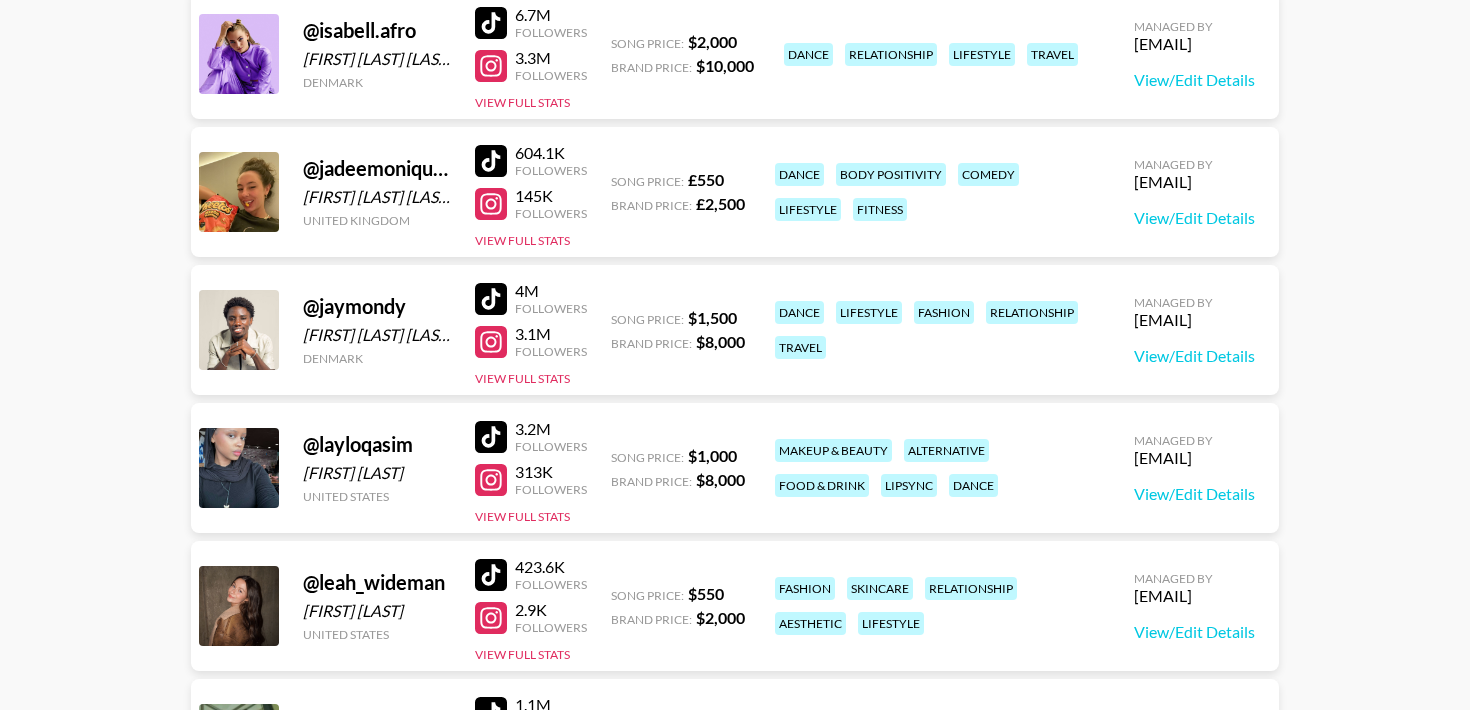 scroll, scrollTop: 1842, scrollLeft: 0, axis: vertical 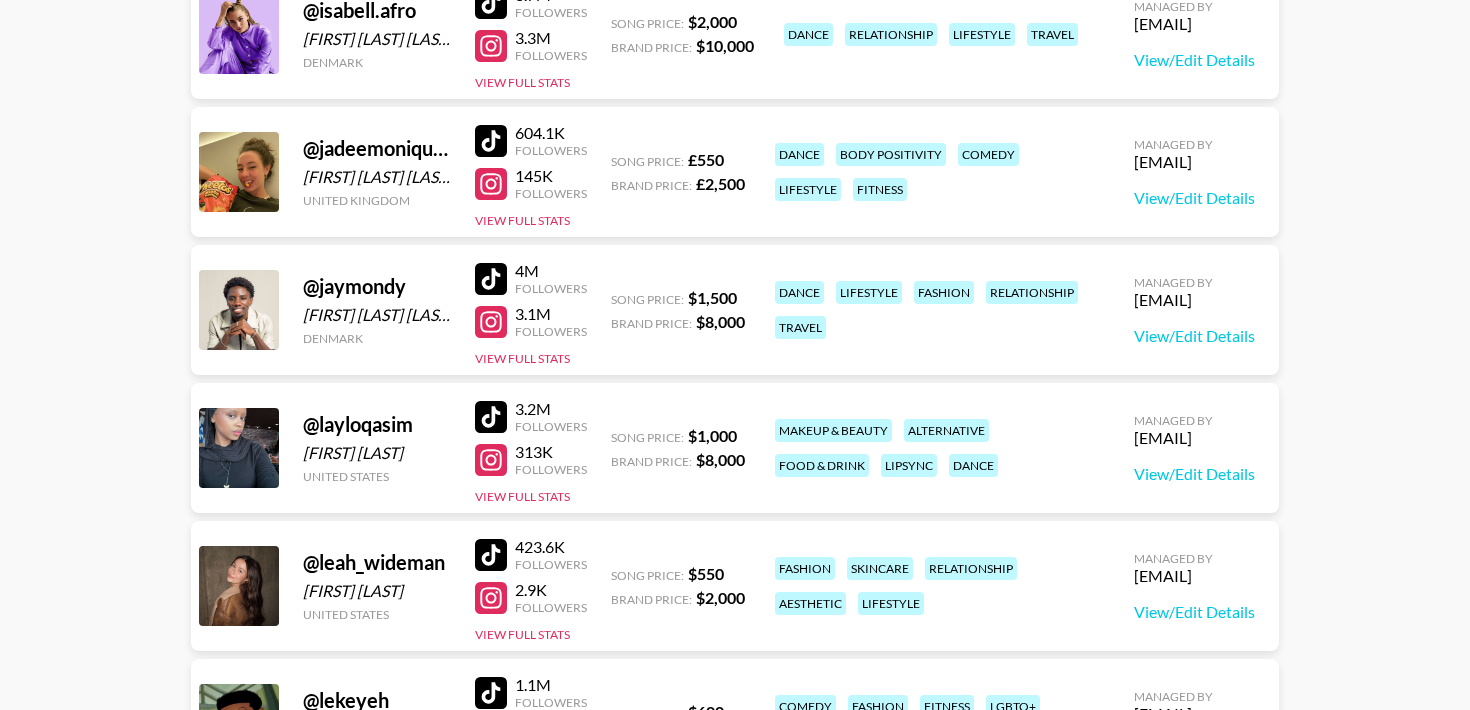 click at bounding box center (491, 460) 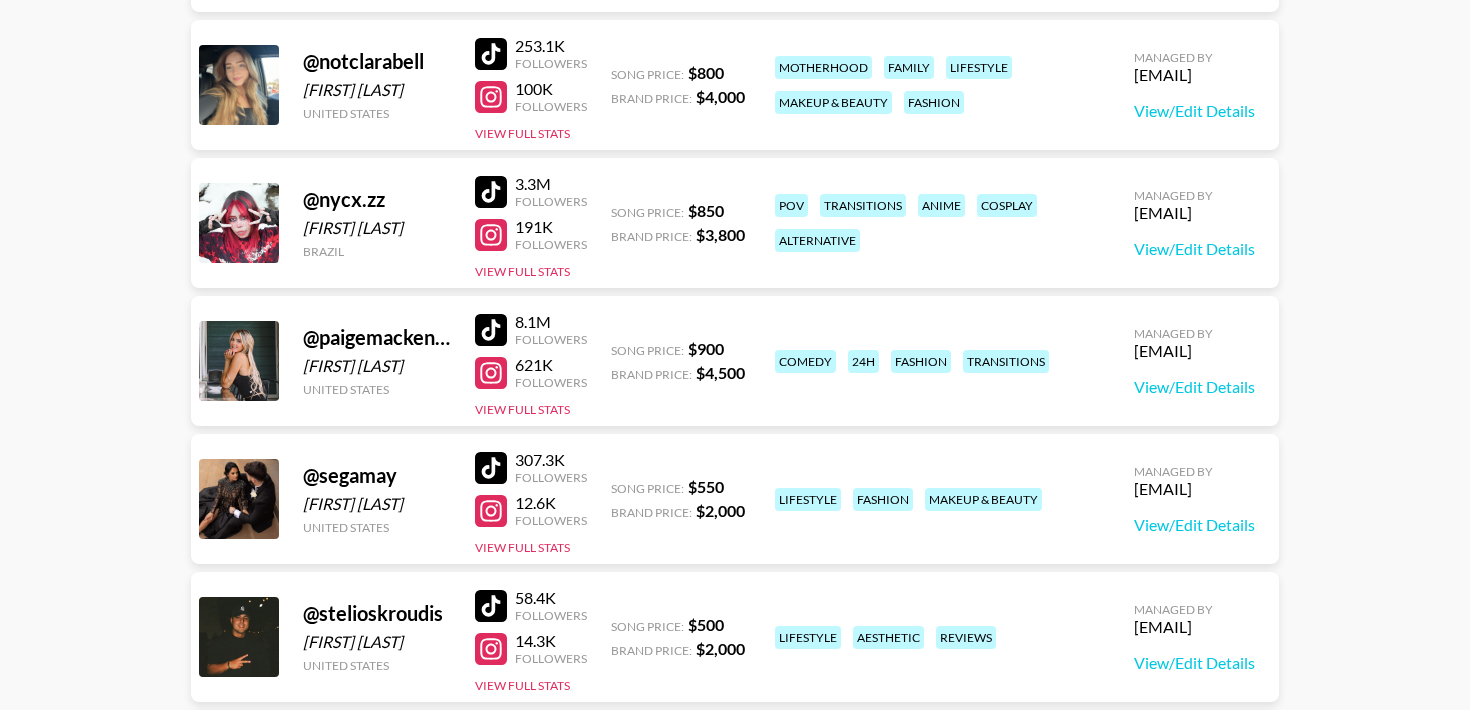 scroll, scrollTop: 3323, scrollLeft: 0, axis: vertical 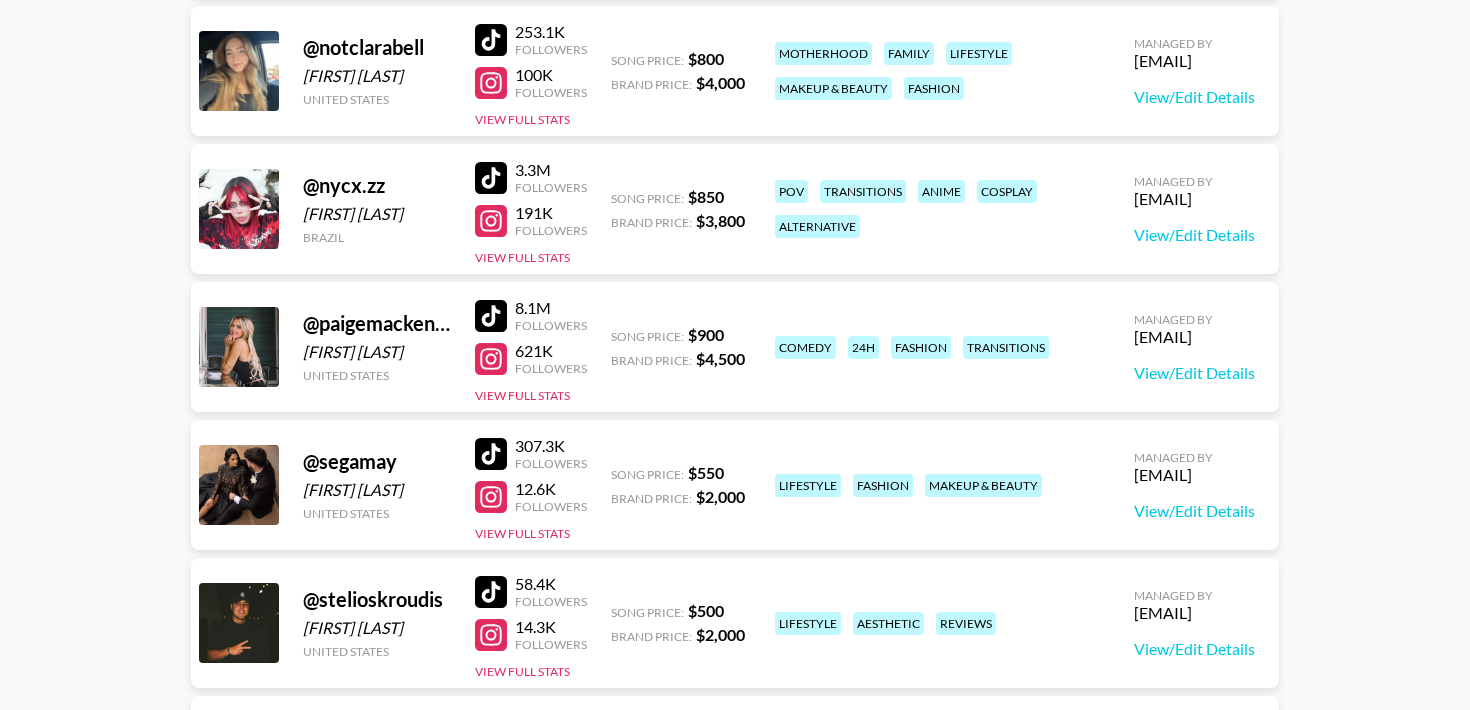 click at bounding box center [491, 359] 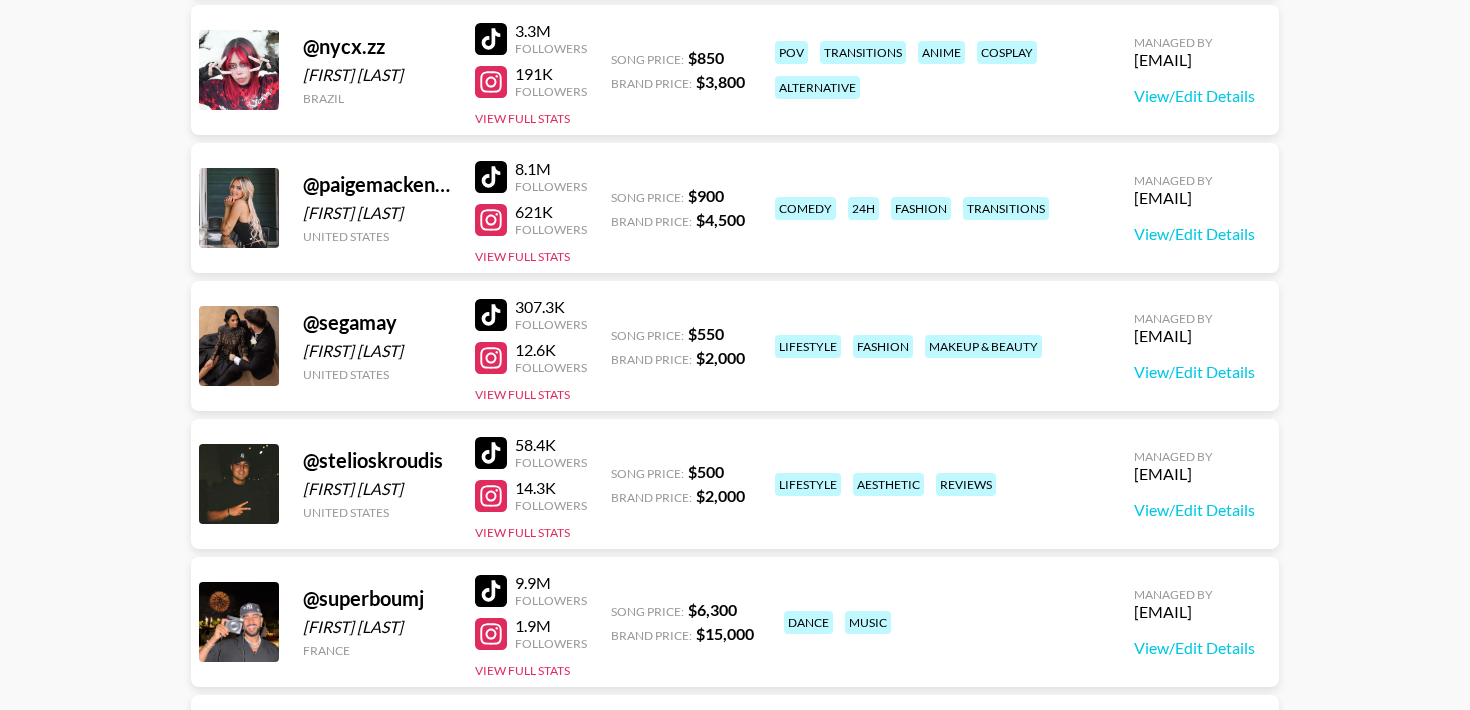 scroll, scrollTop: 3395, scrollLeft: 0, axis: vertical 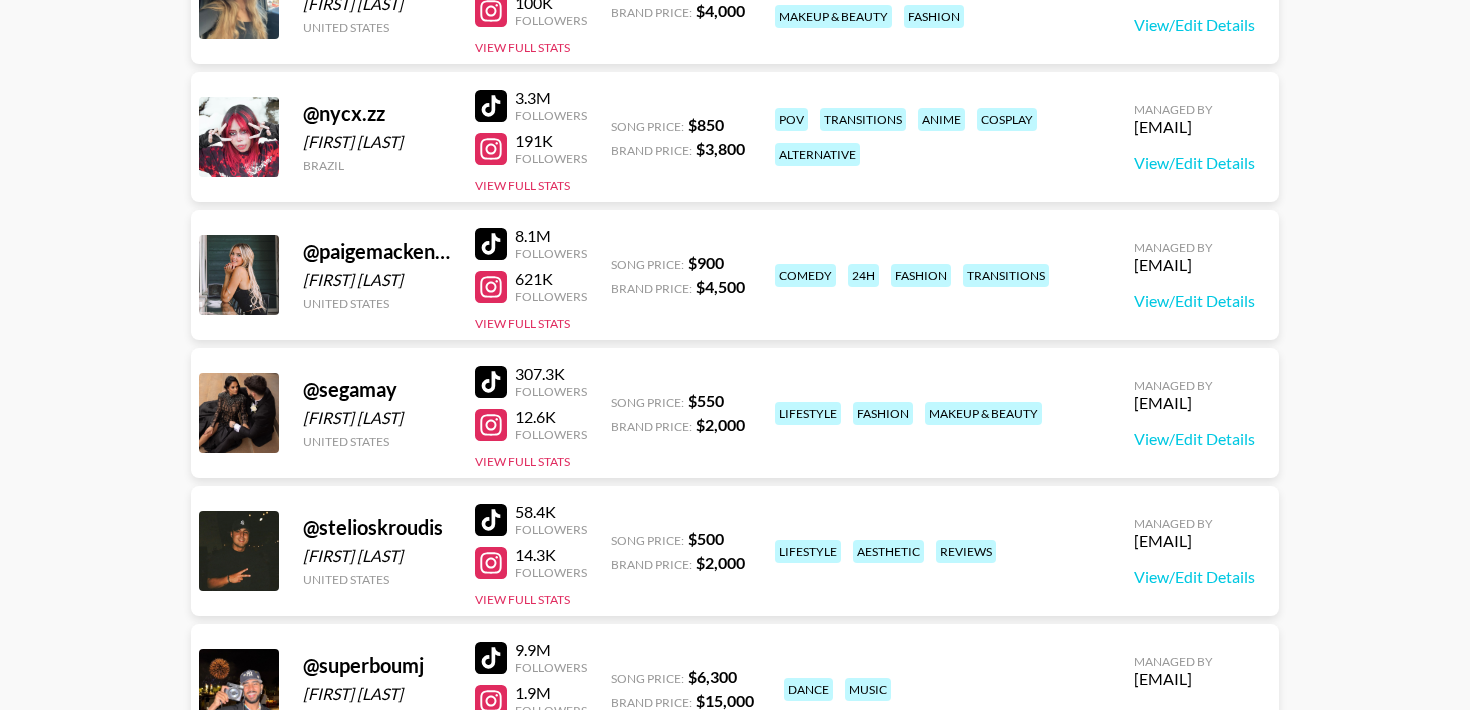 click at bounding box center [491, 287] 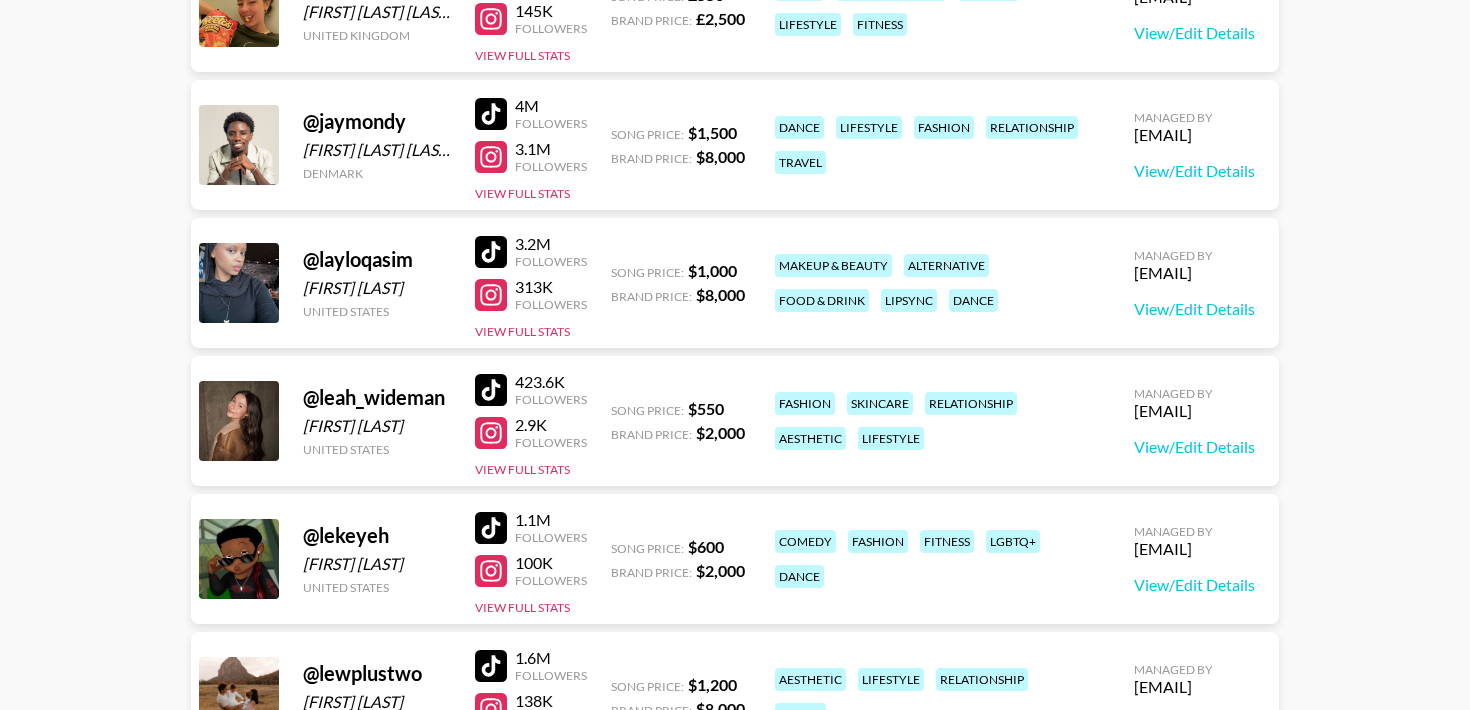 scroll, scrollTop: 2024, scrollLeft: 0, axis: vertical 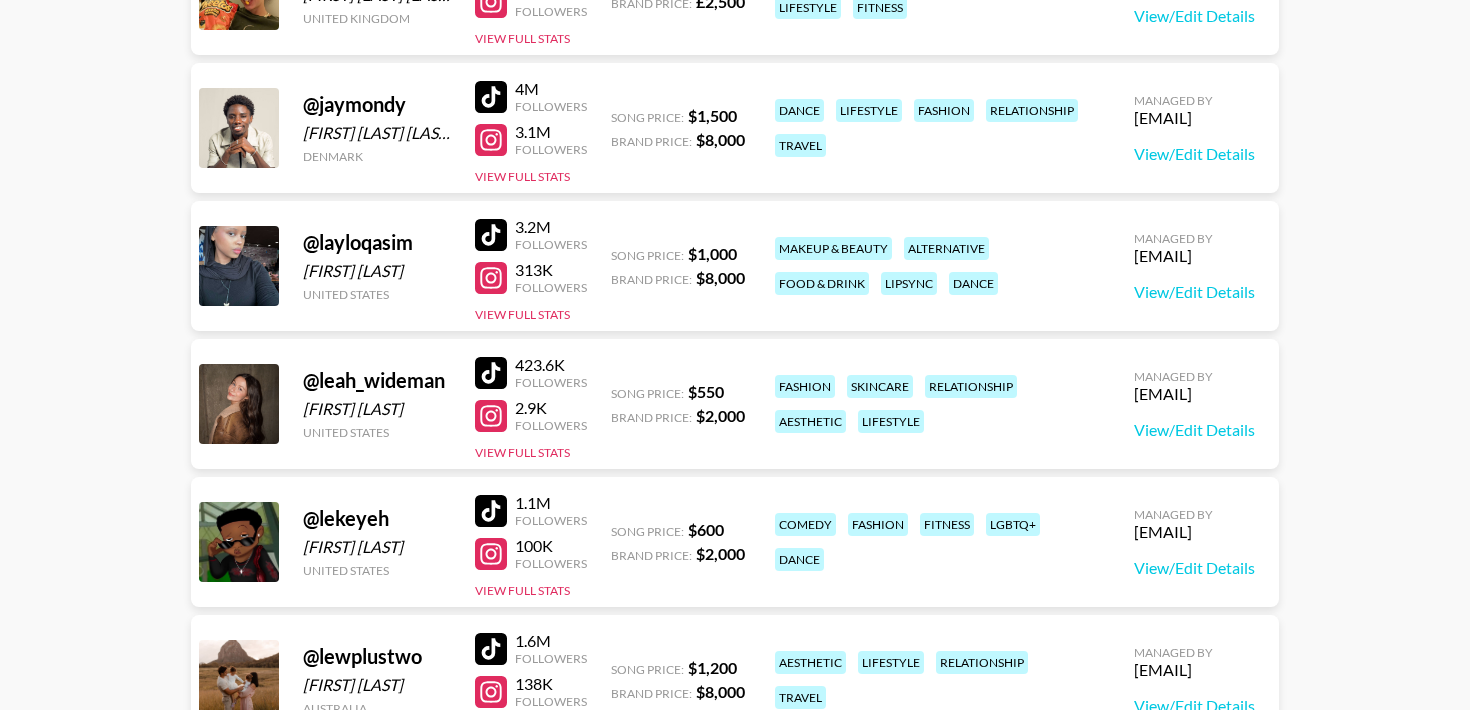 click at bounding box center (491, 235) 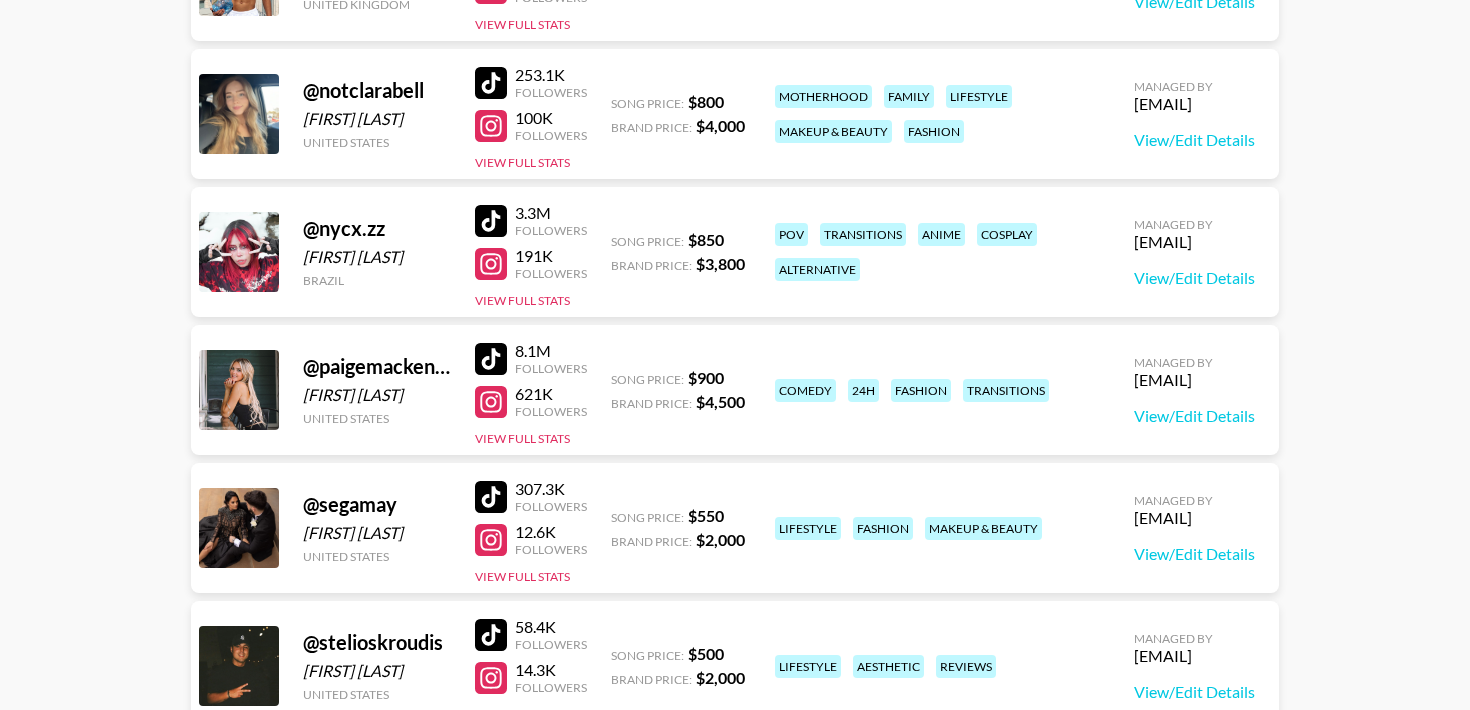 scroll, scrollTop: 3300, scrollLeft: 0, axis: vertical 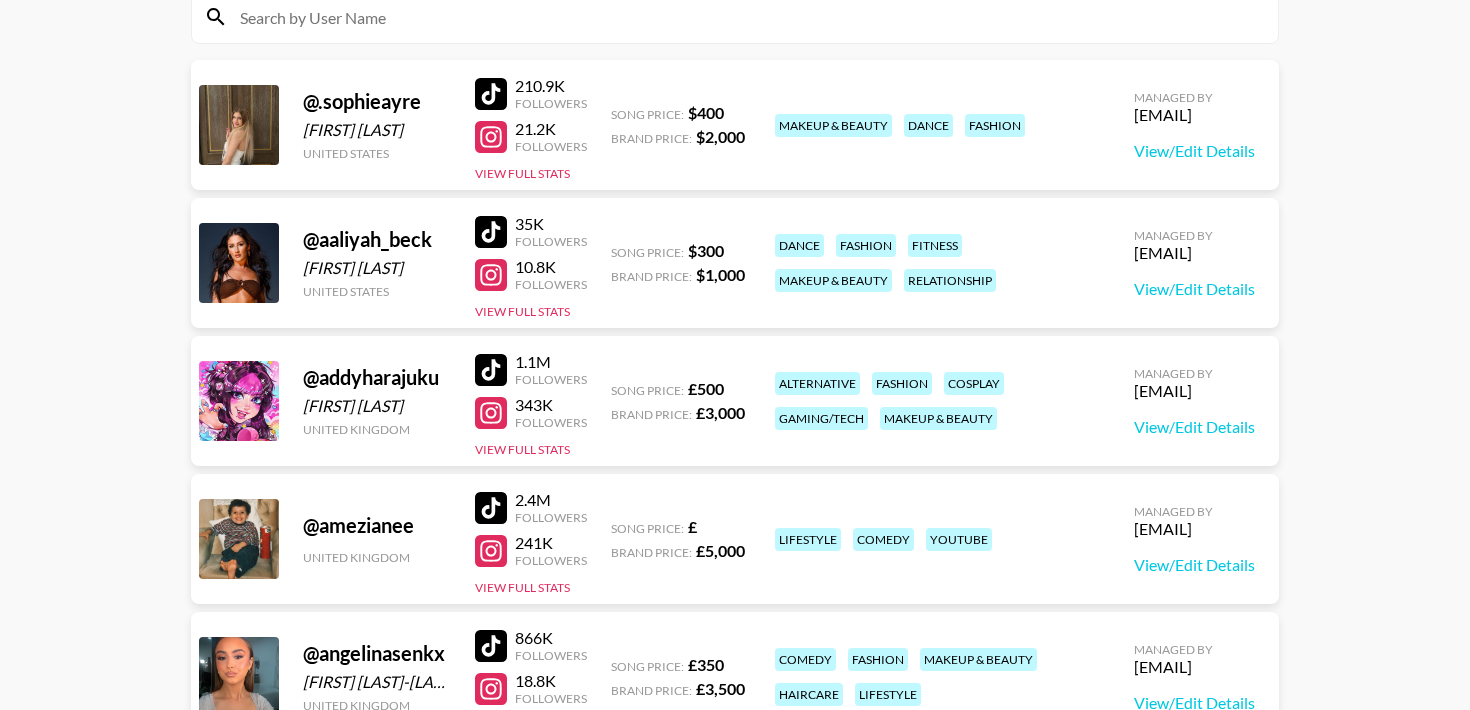 click at bounding box center [491, 370] 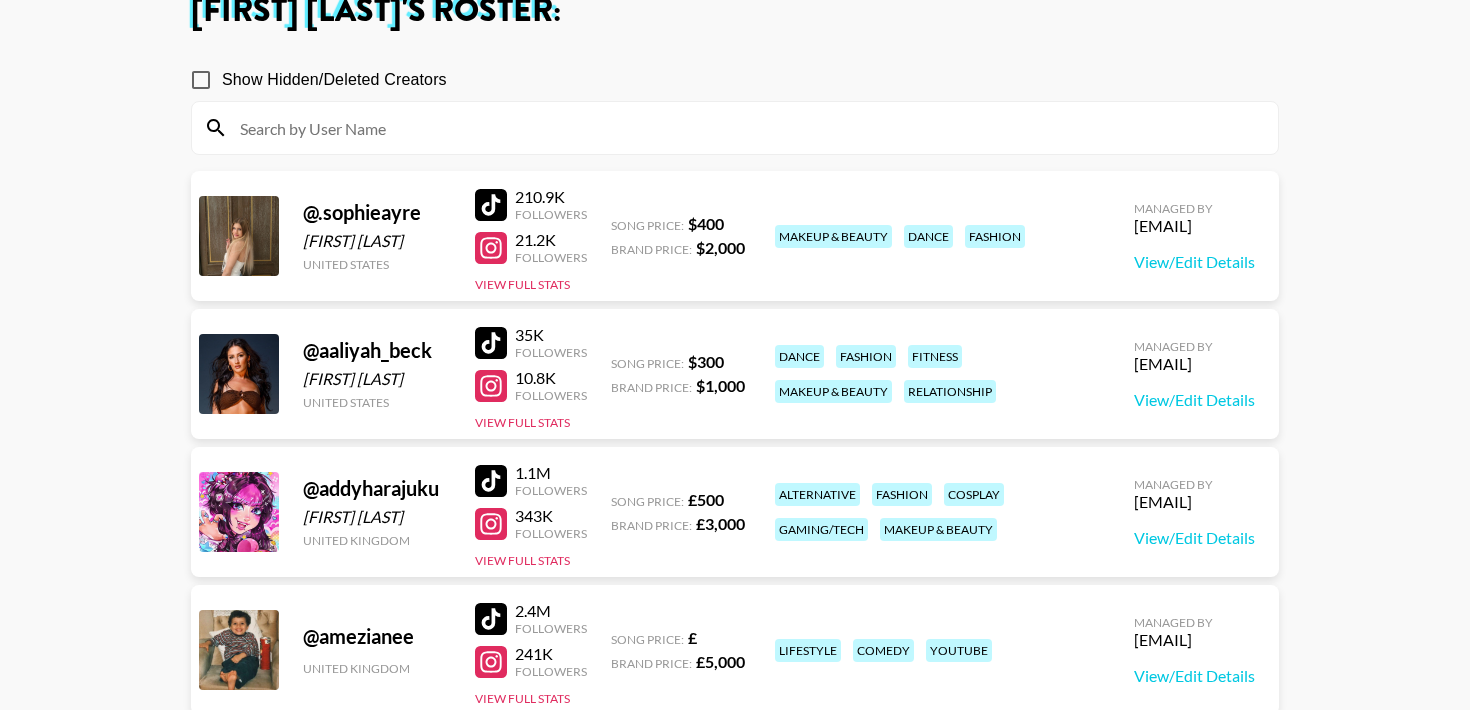 click at bounding box center [491, 205] 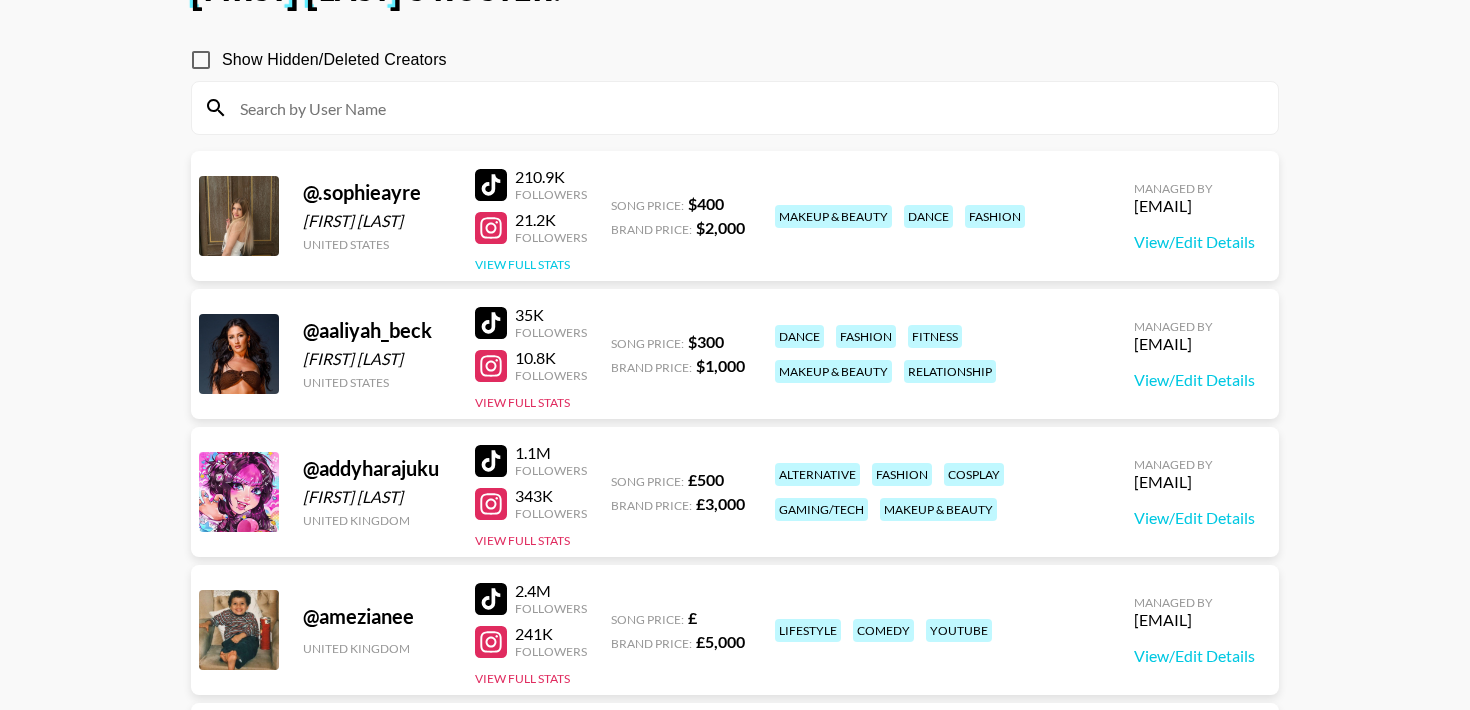 scroll, scrollTop: 156, scrollLeft: 0, axis: vertical 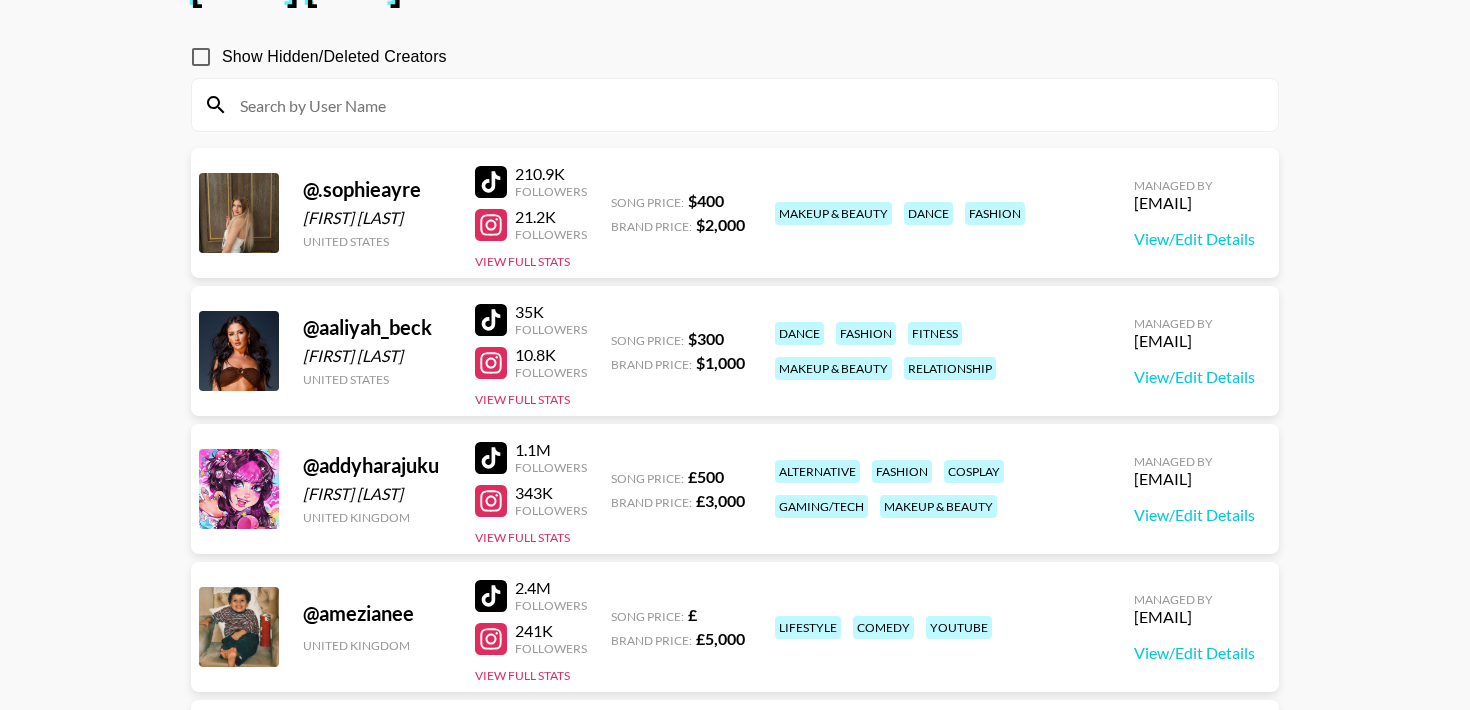 click at bounding box center [747, 105] 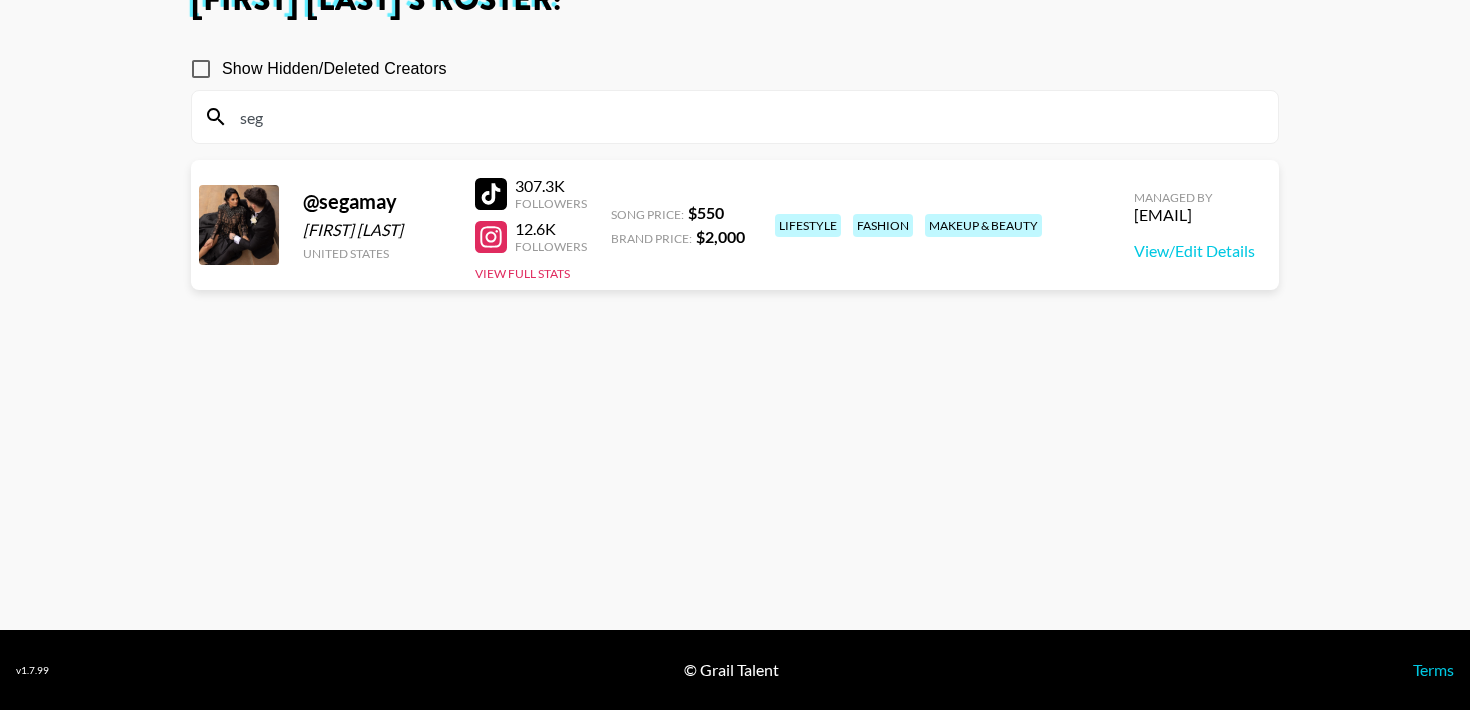 scroll, scrollTop: 144, scrollLeft: 0, axis: vertical 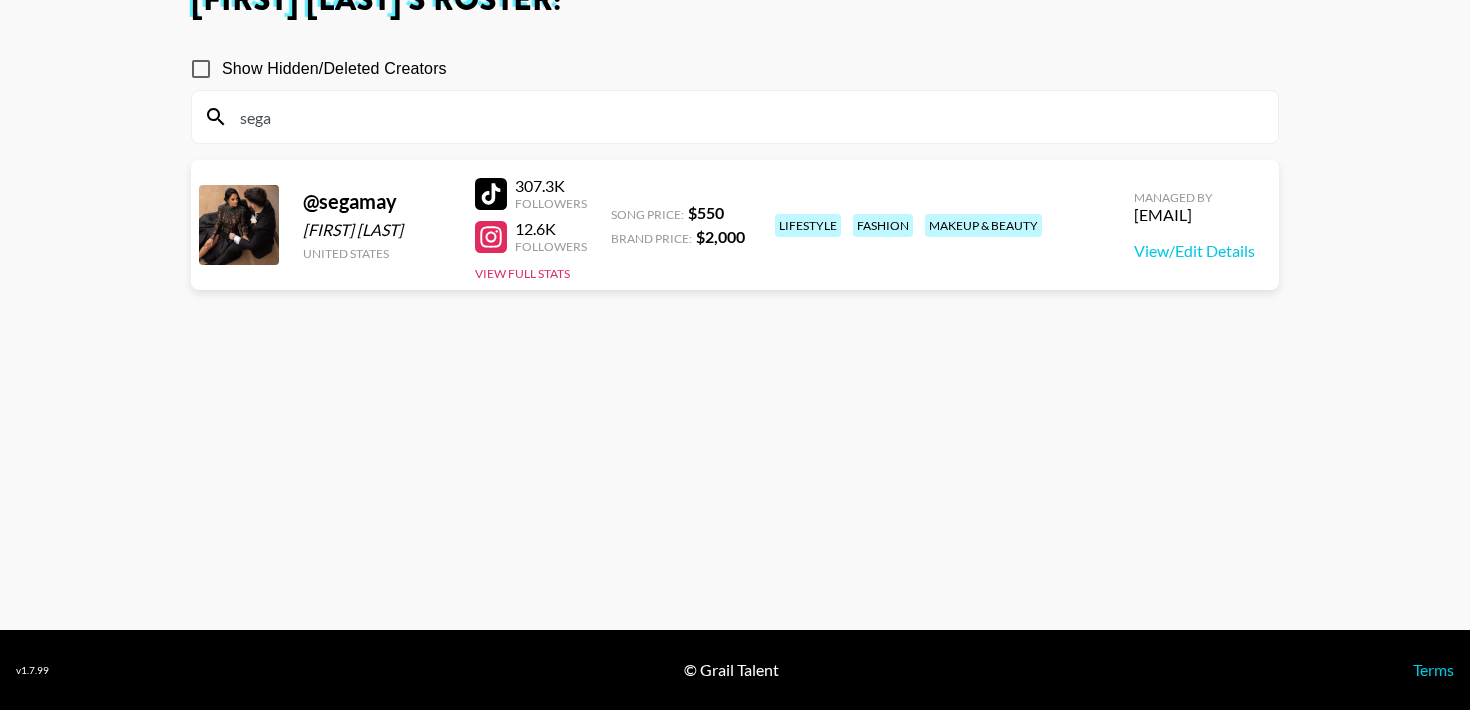 type on "sega" 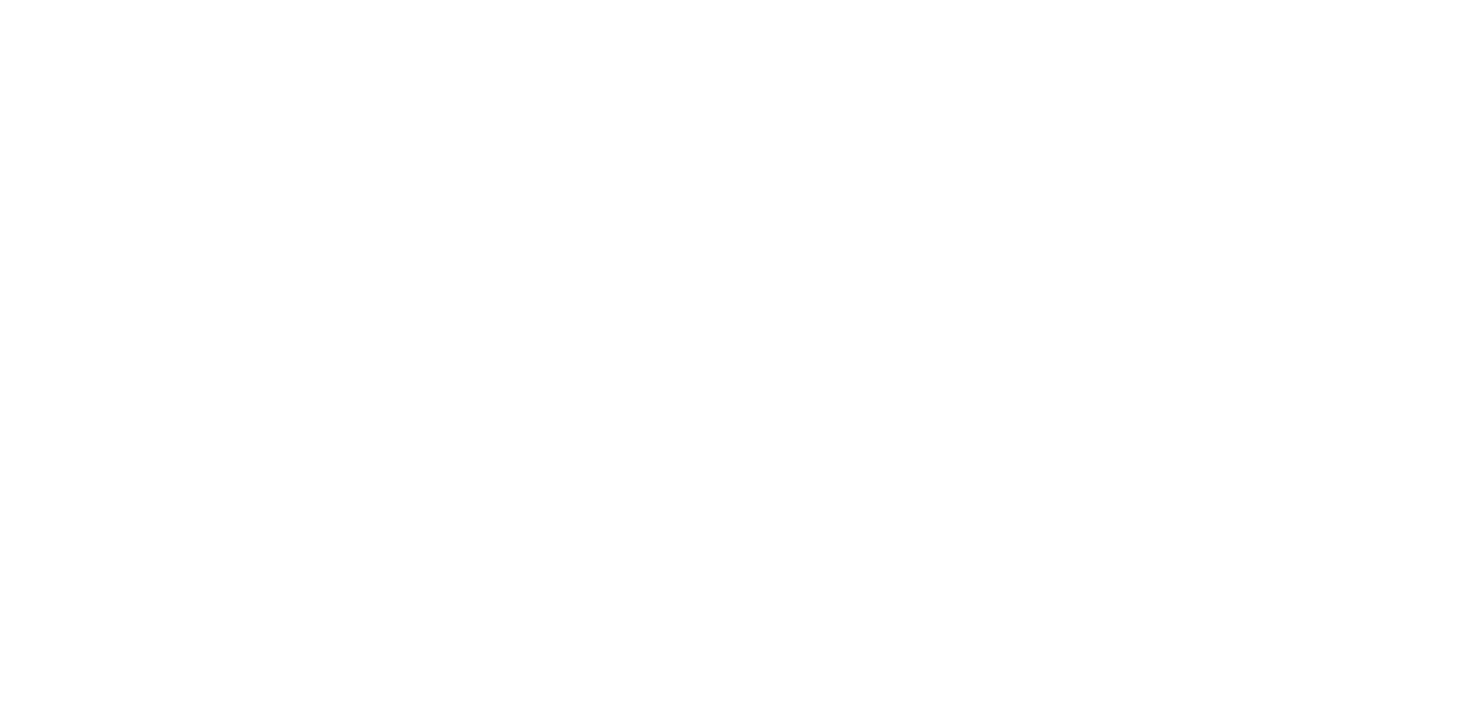 scroll, scrollTop: 0, scrollLeft: 0, axis: both 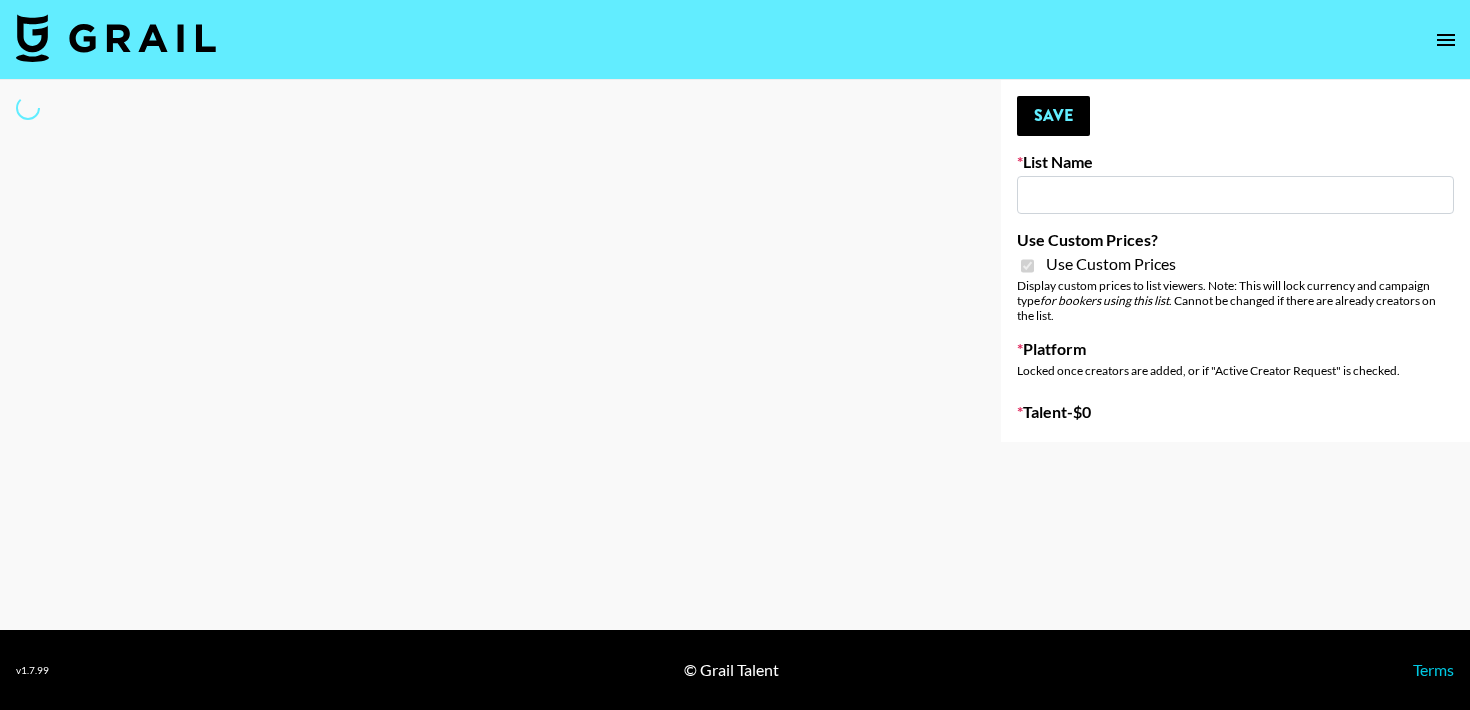 type on "iScanner (8th Aug)" 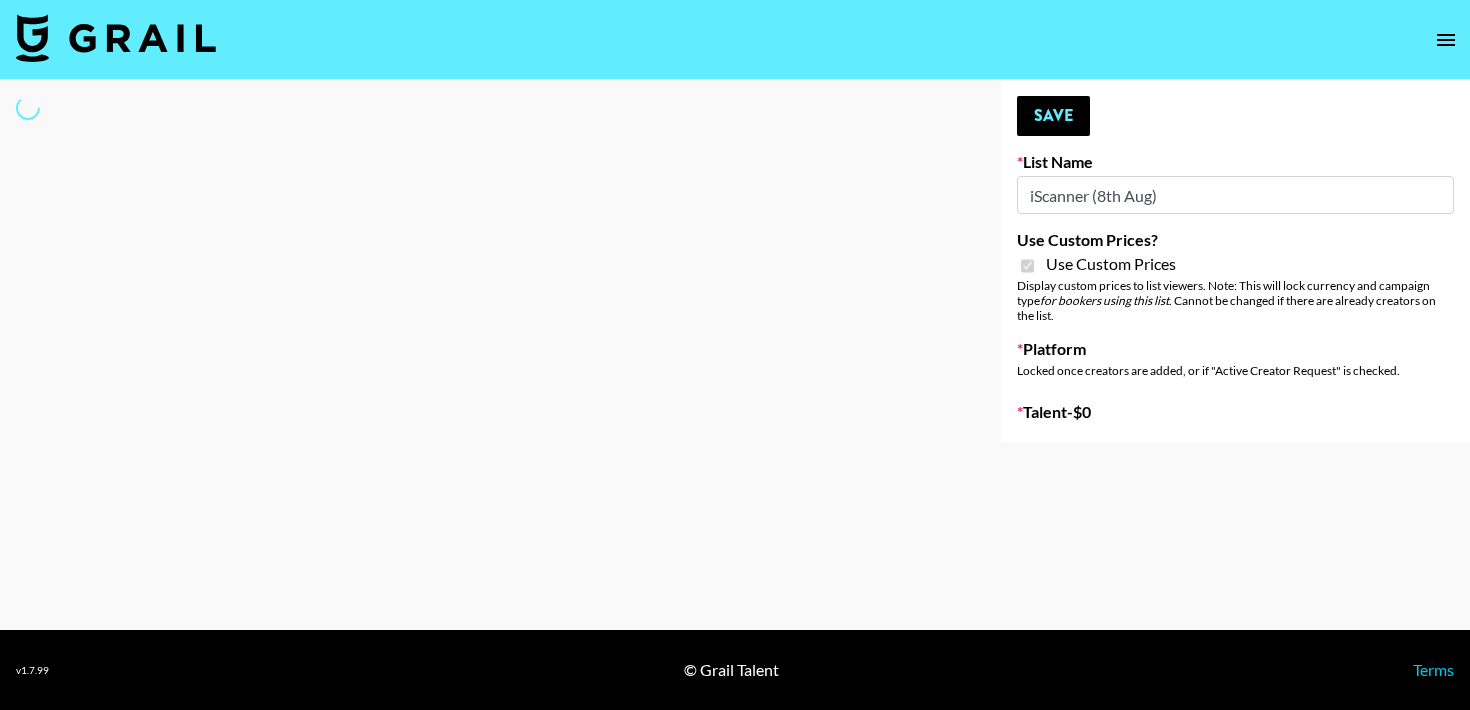 select on "Brand" 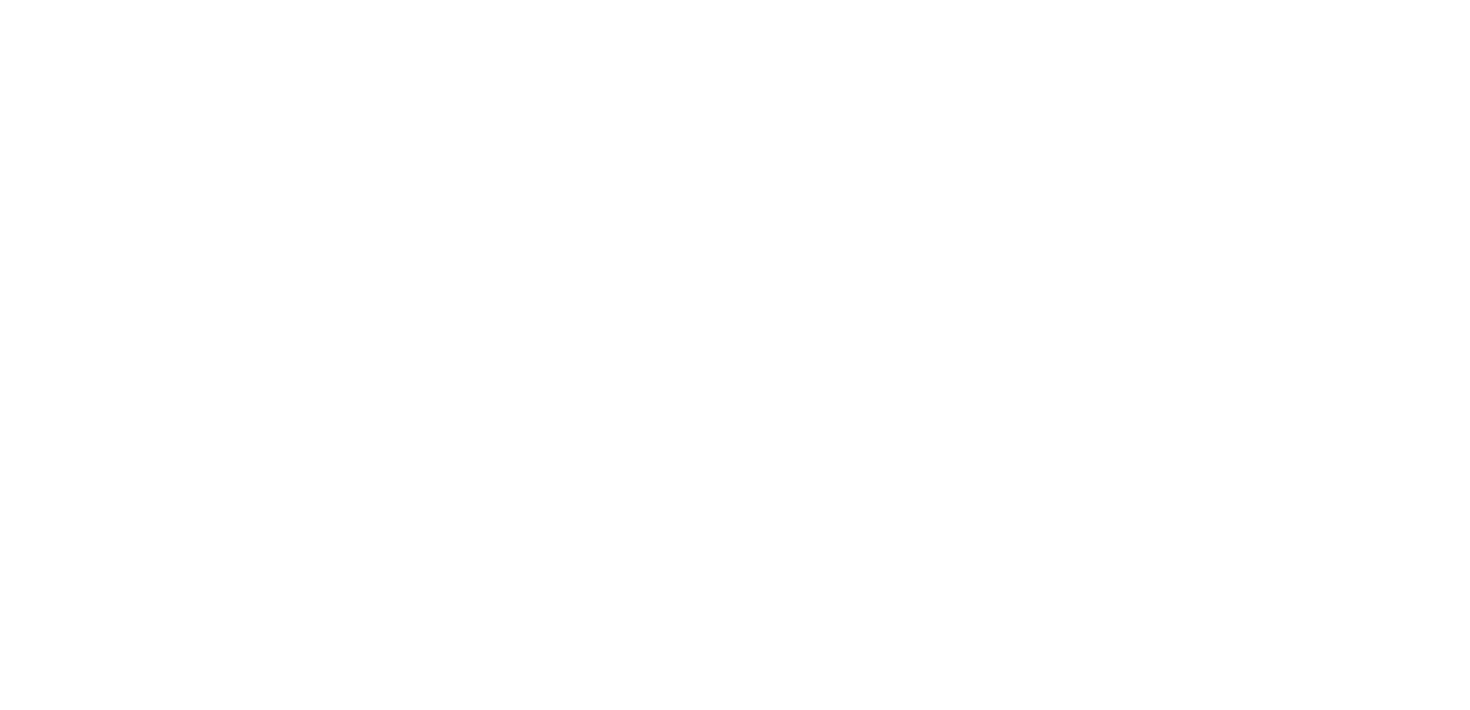 scroll, scrollTop: 0, scrollLeft: 0, axis: both 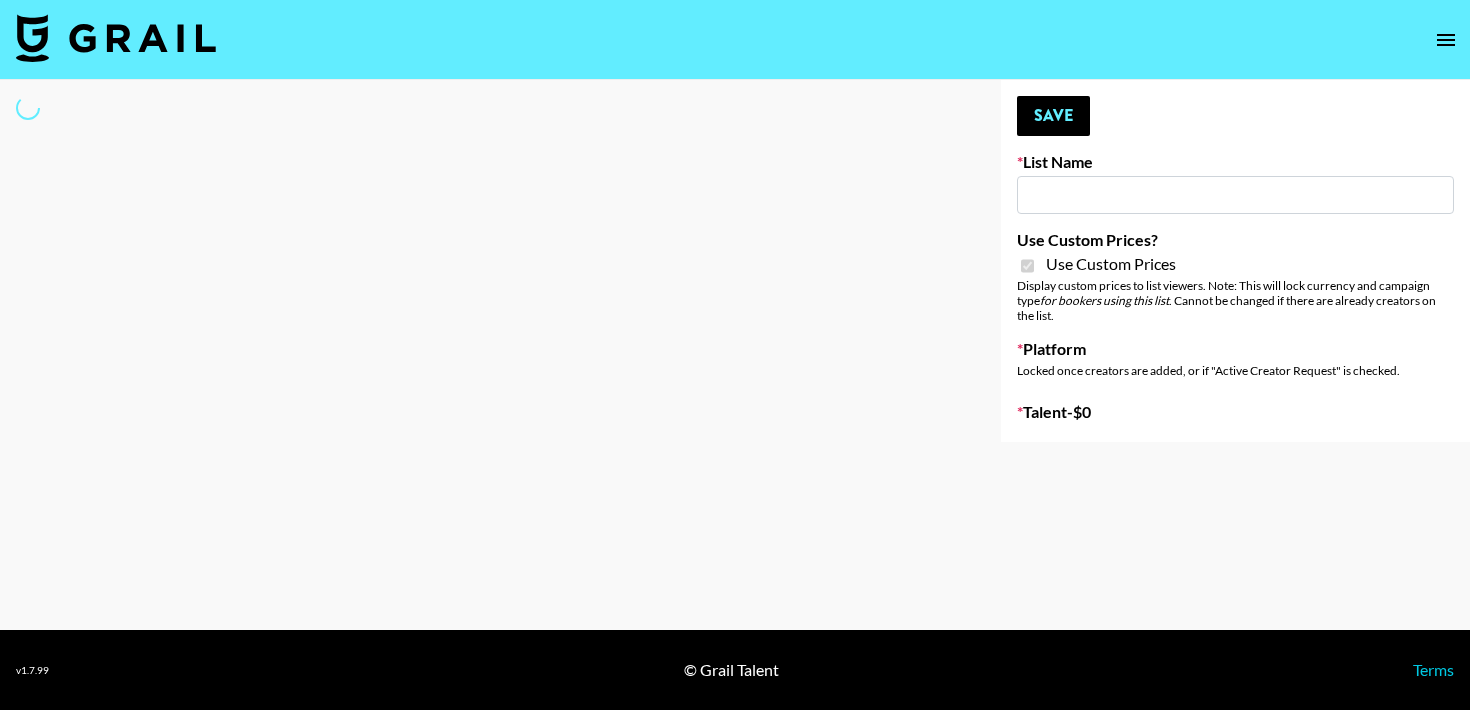 type on "Some By Mi (8th Aug)" 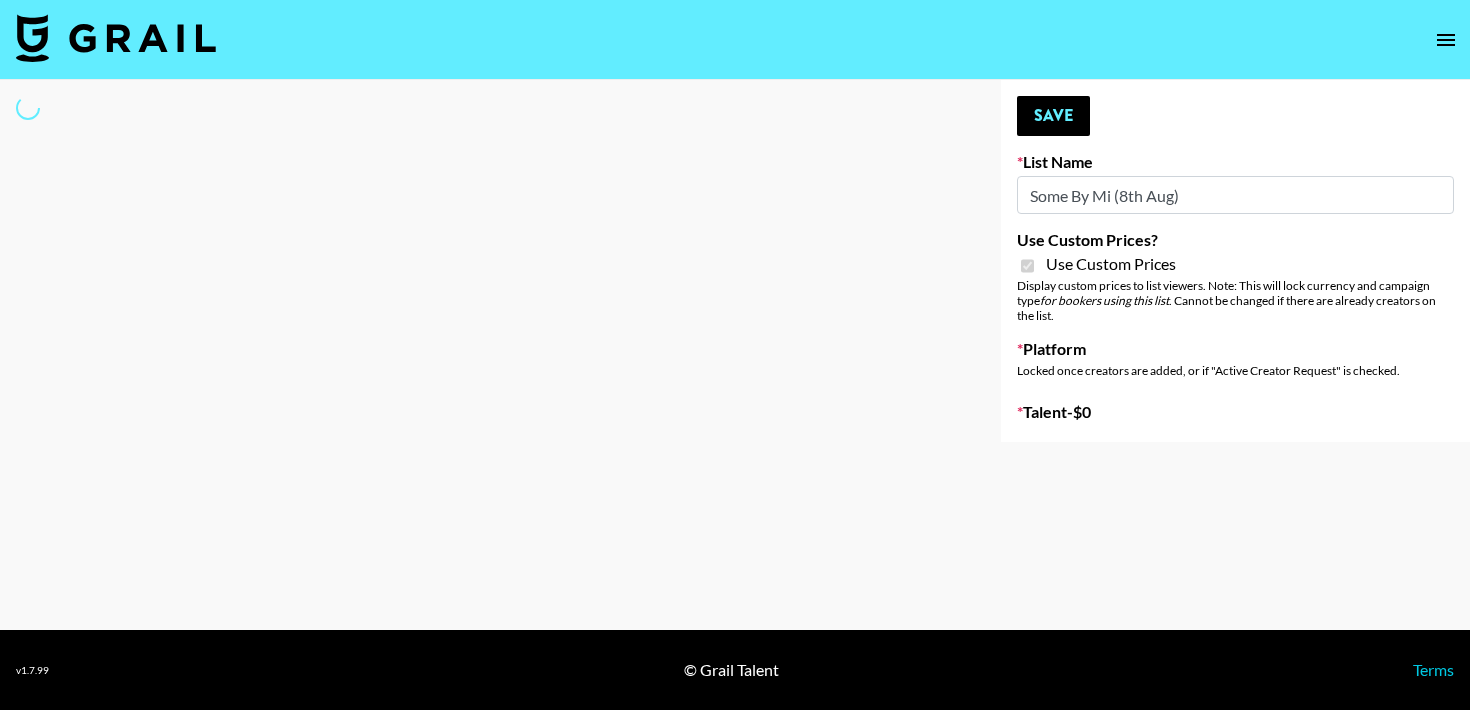 select on "Brand" 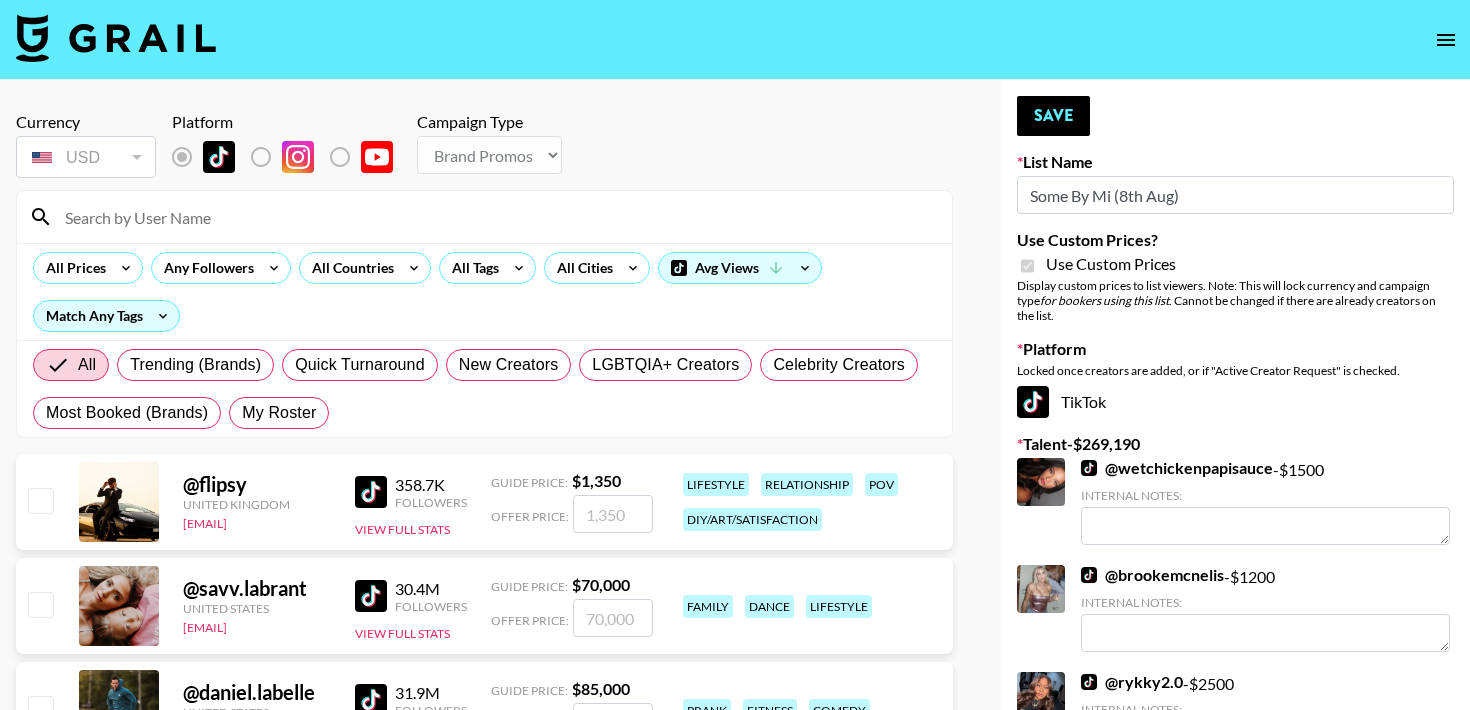 click at bounding box center [496, 217] 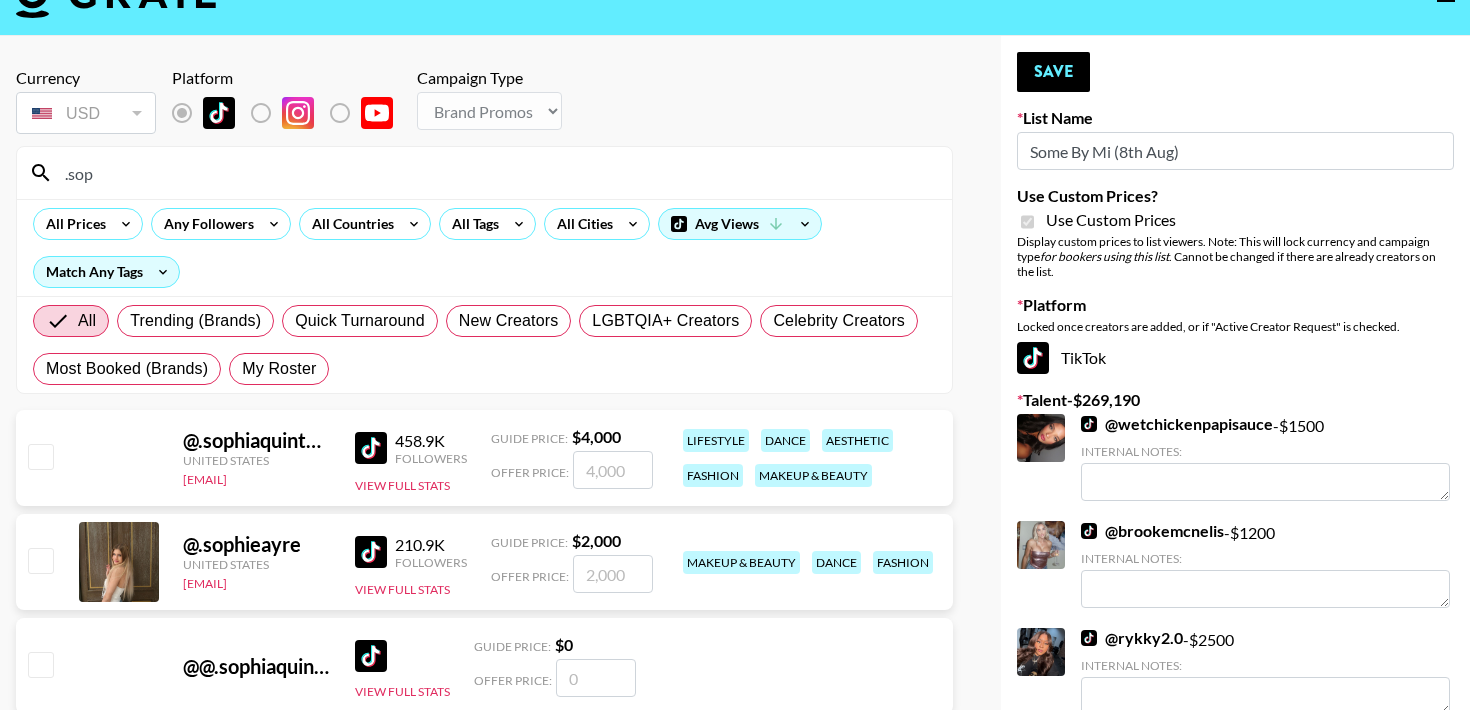 scroll, scrollTop: 80, scrollLeft: 0, axis: vertical 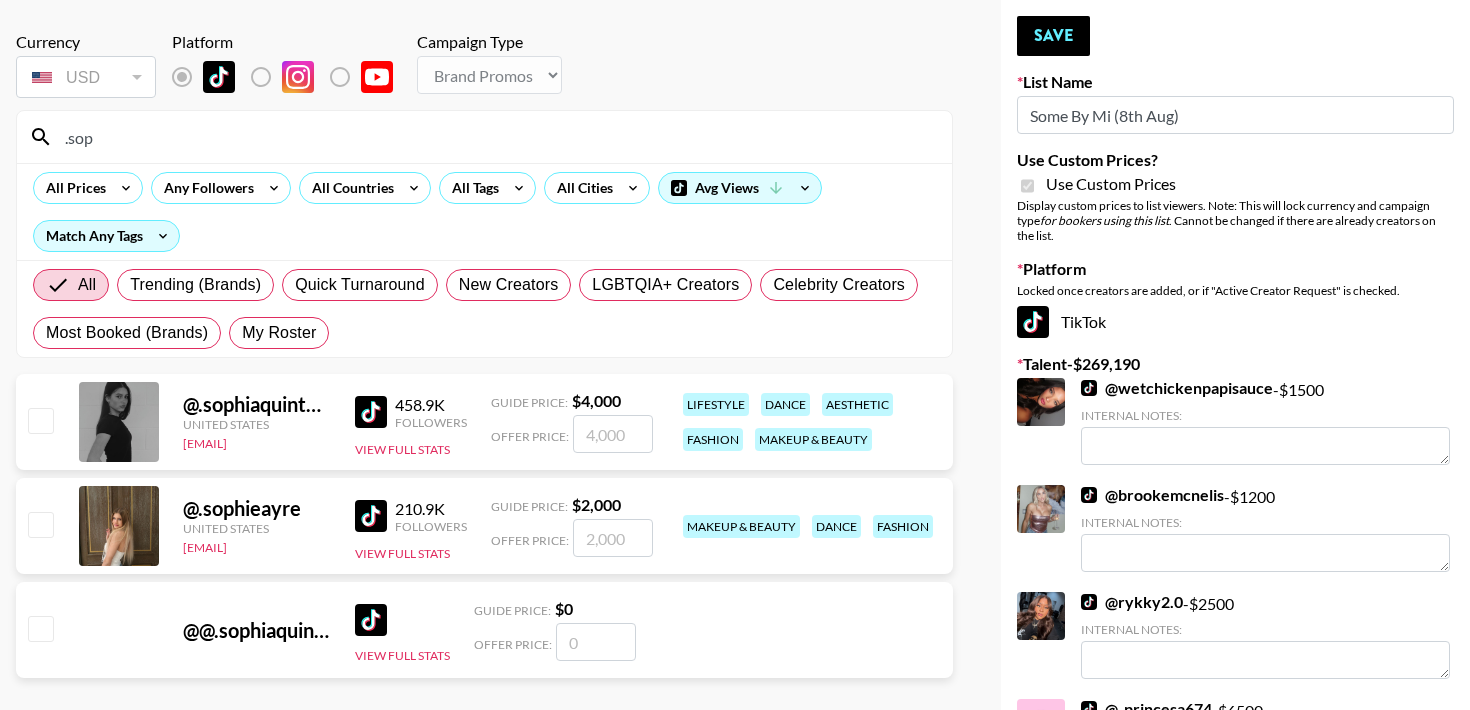 type on ".sop" 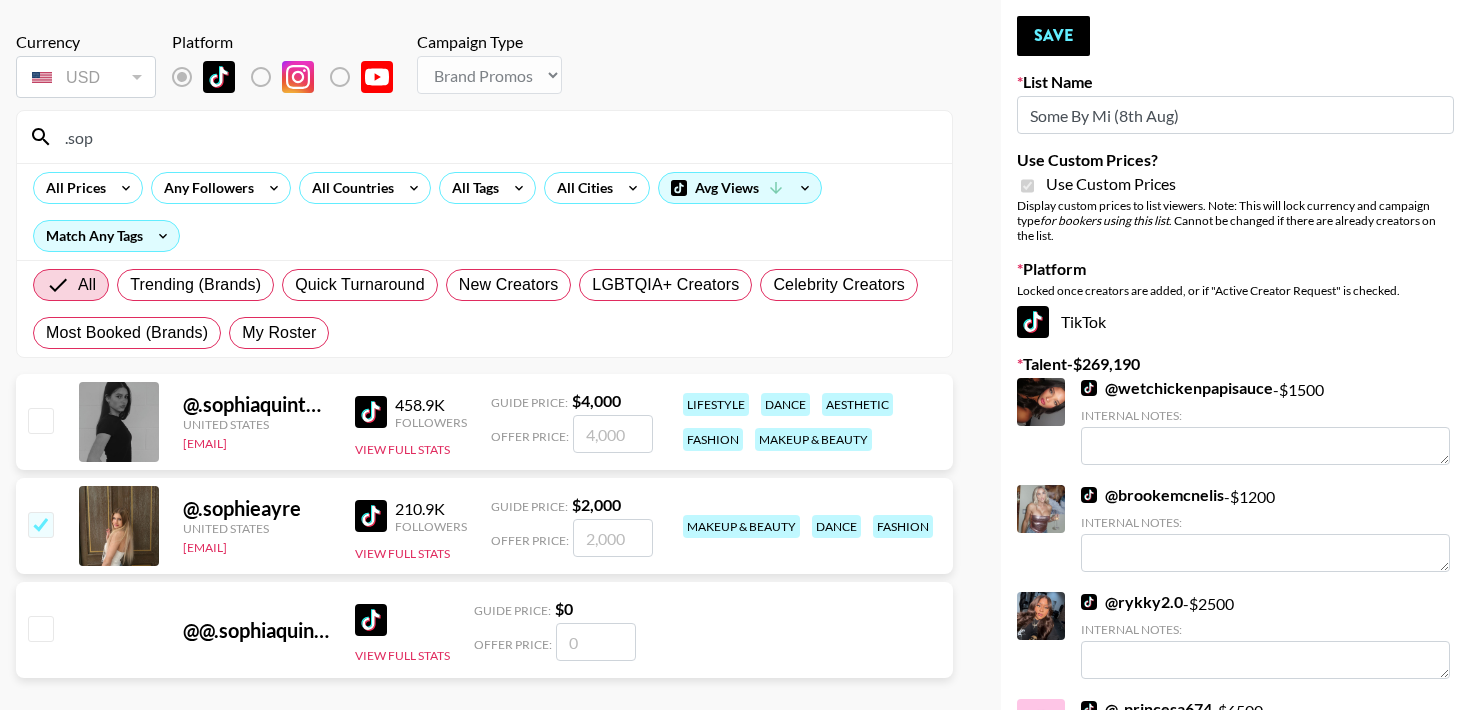 checkbox on "true" 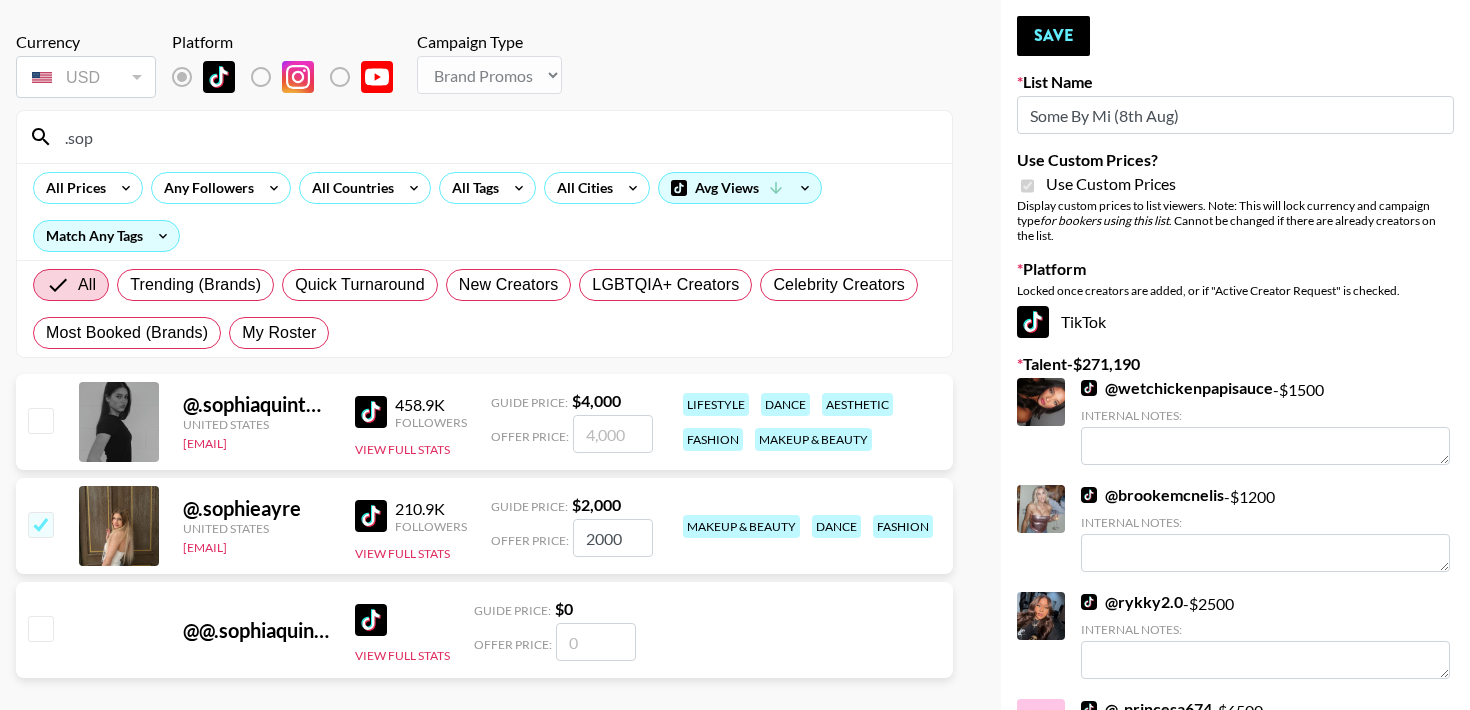 drag, startPoint x: 639, startPoint y: 533, endPoint x: 492, endPoint y: 533, distance: 147 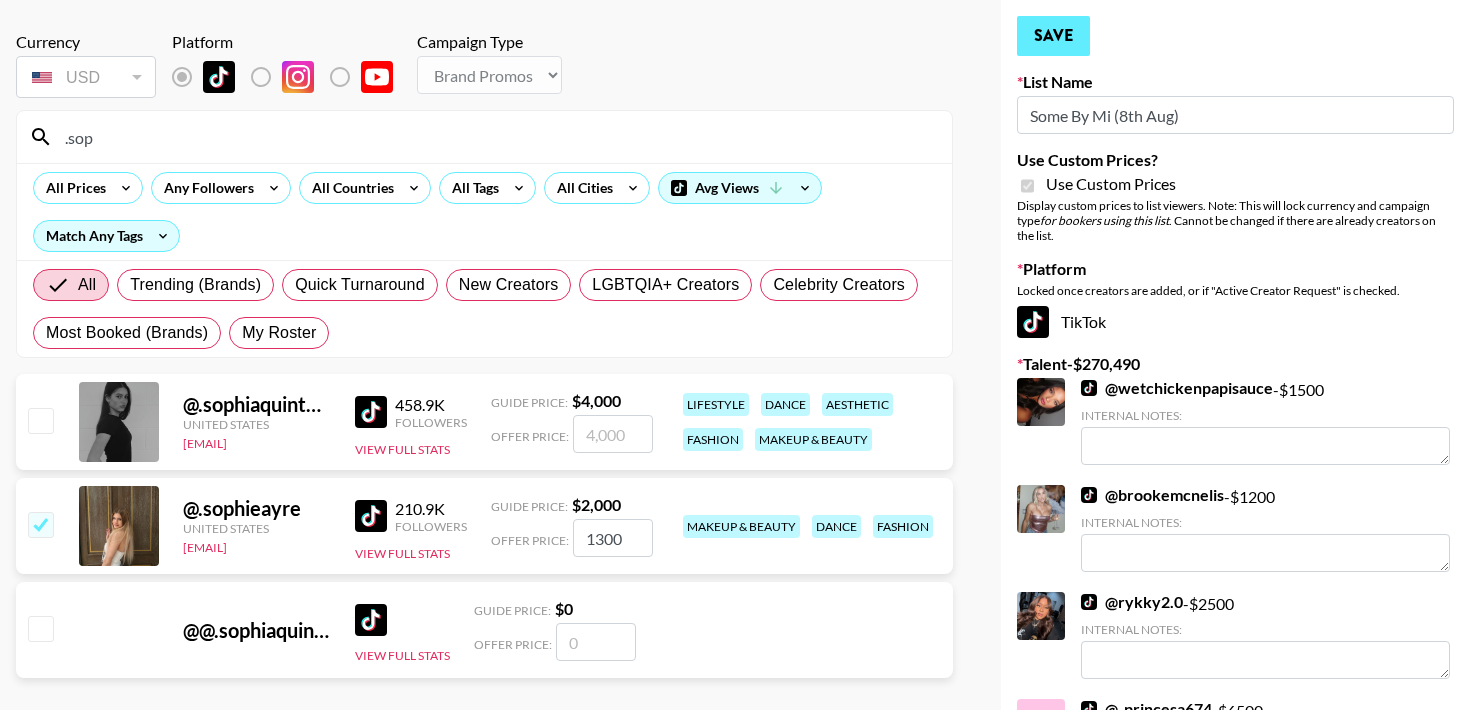 type on "1300" 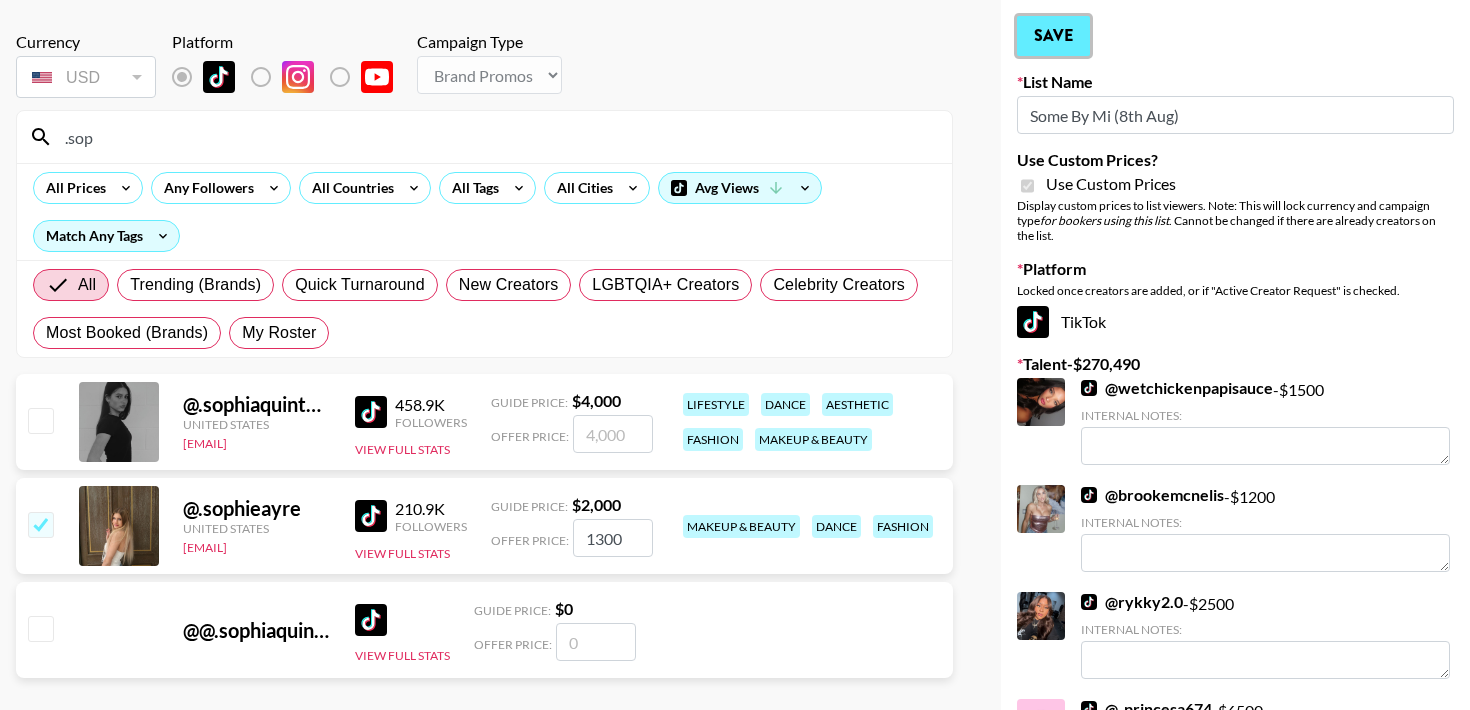 click on "Save" at bounding box center (1053, 36) 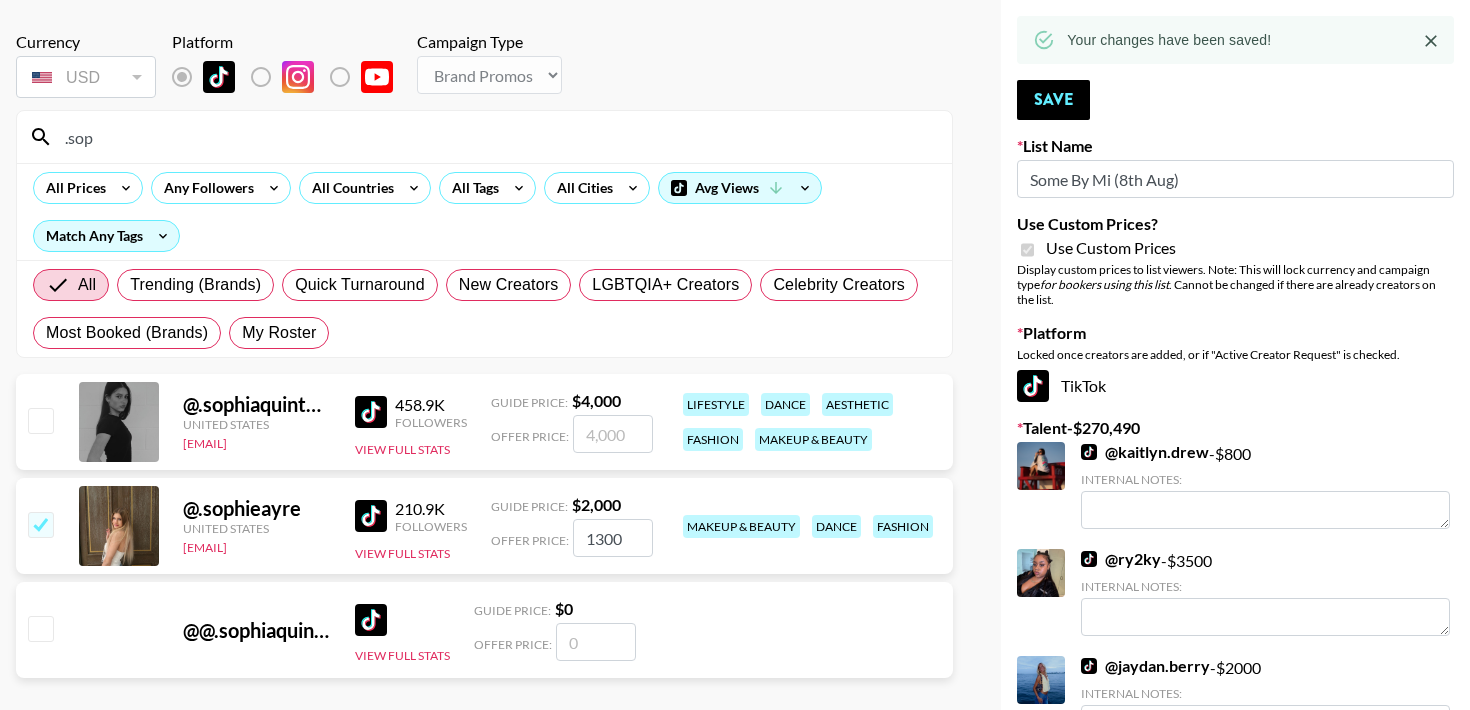 drag, startPoint x: 151, startPoint y: 146, endPoint x: 0, endPoint y: 143, distance: 151.0298 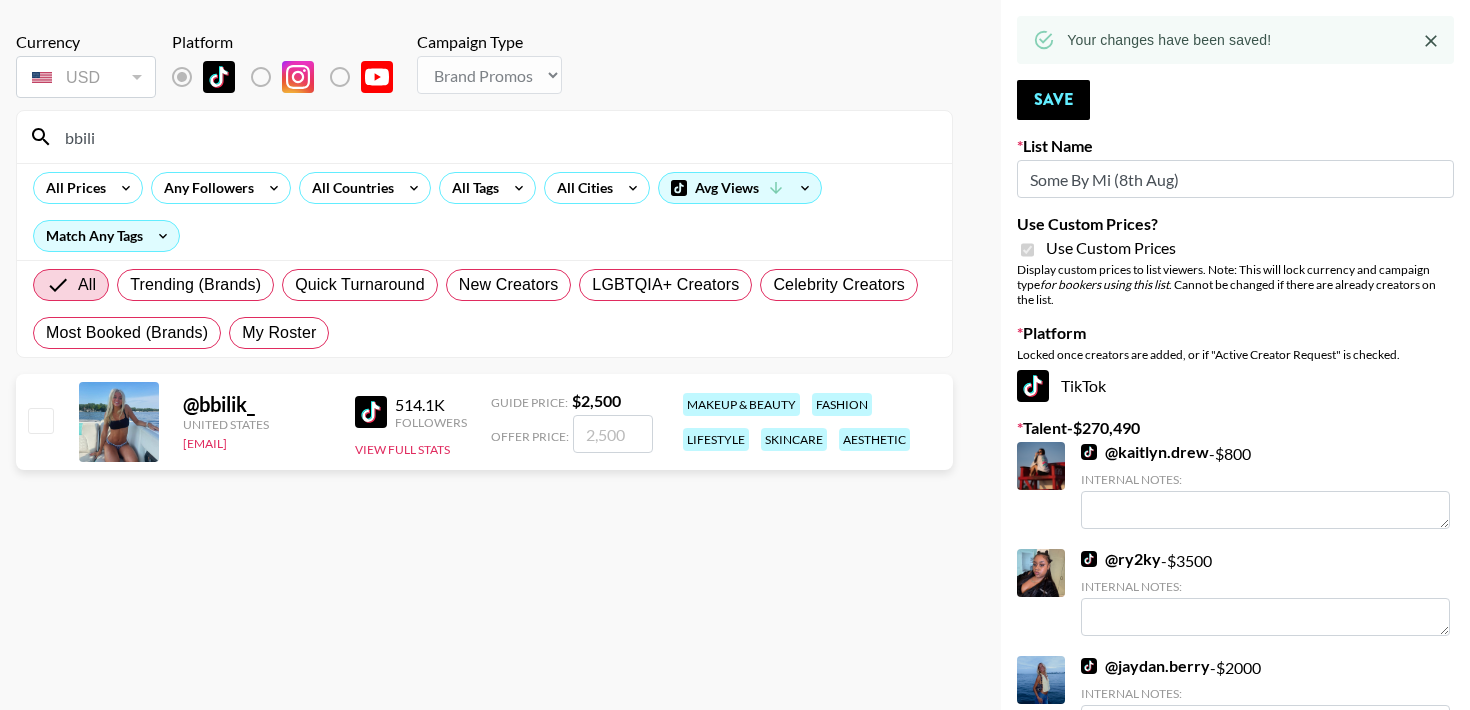 type on "bbili" 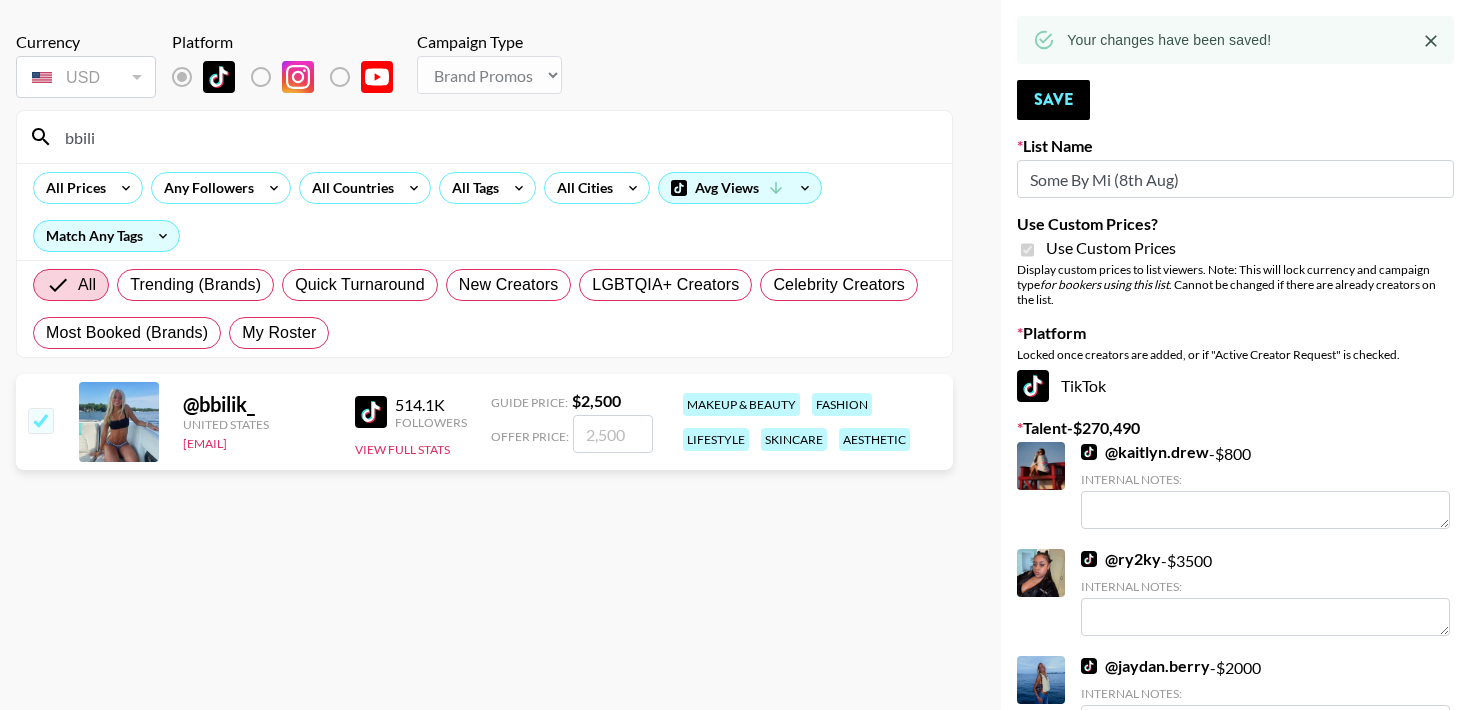 checkbox on "true" 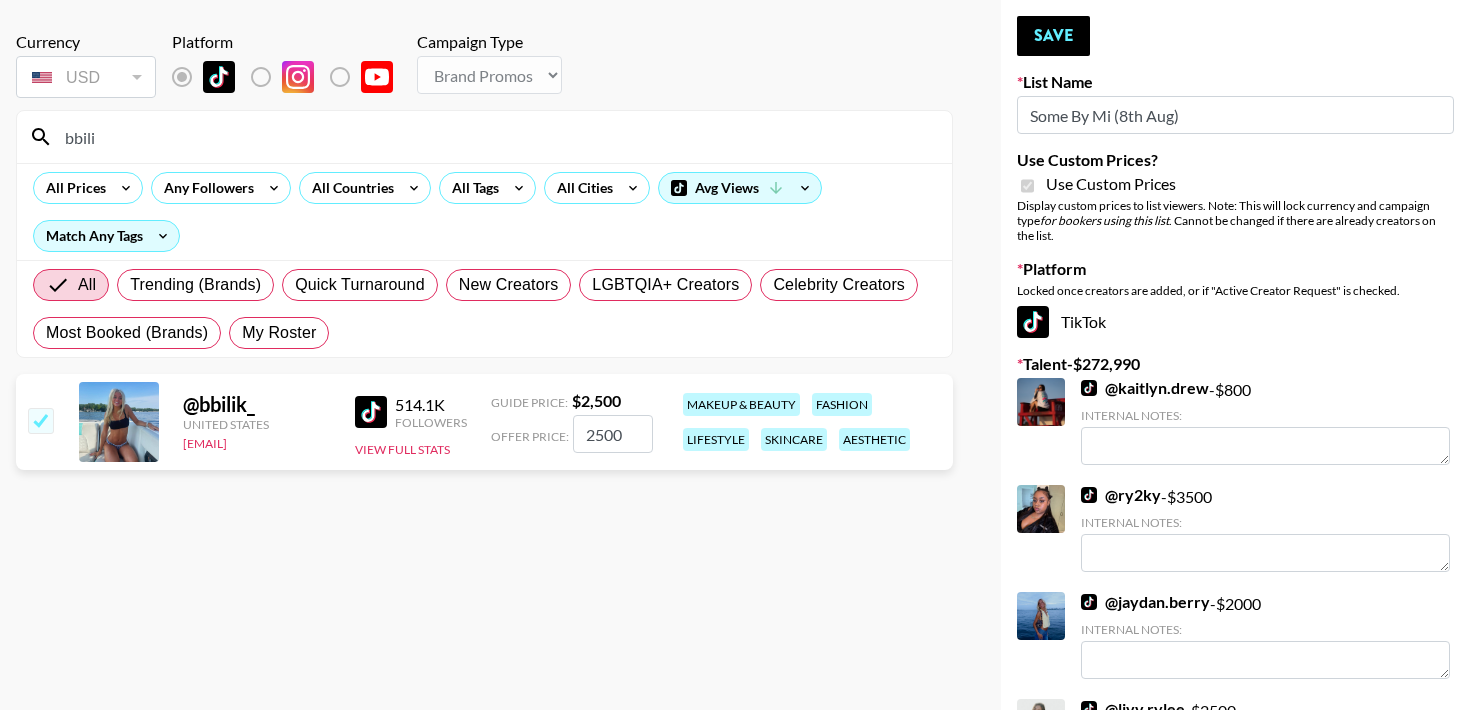 drag, startPoint x: 627, startPoint y: 428, endPoint x: 531, endPoint y: 428, distance: 96 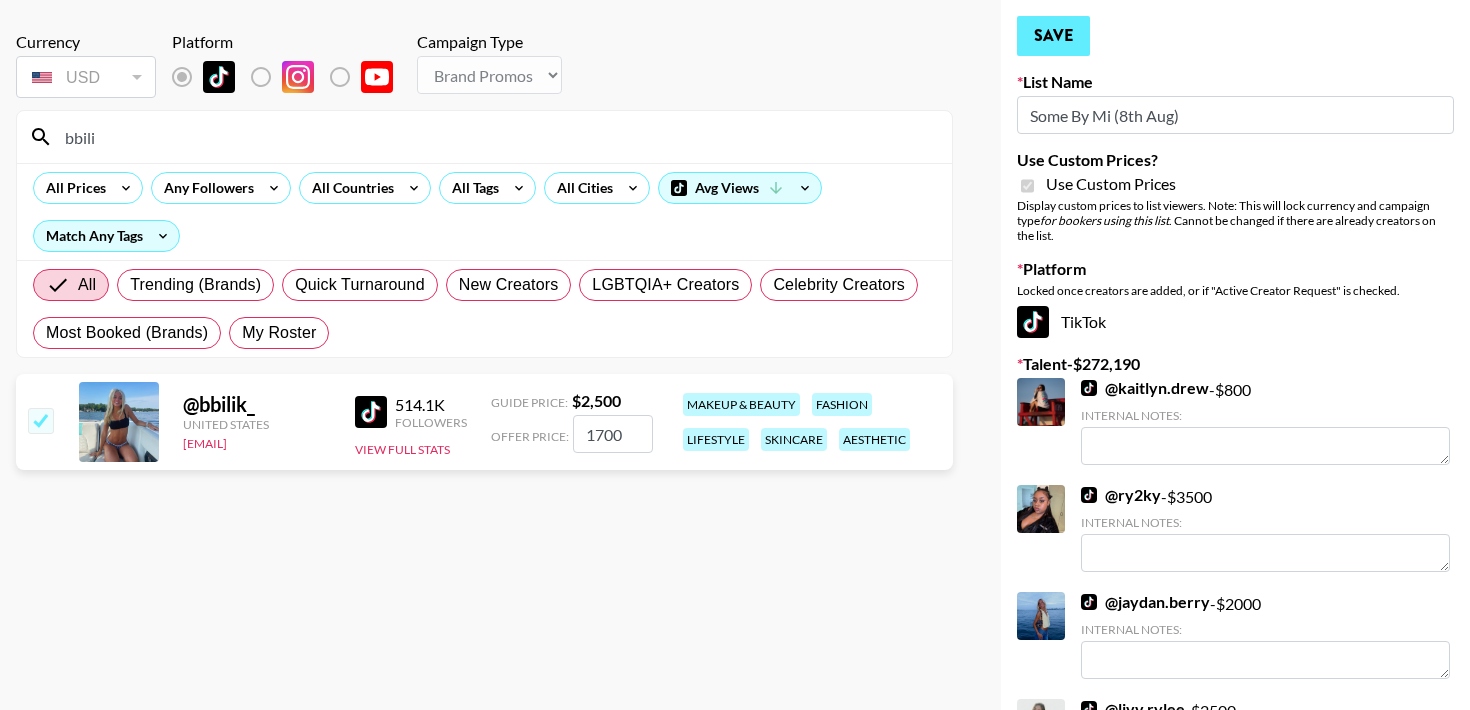 type on "1700" 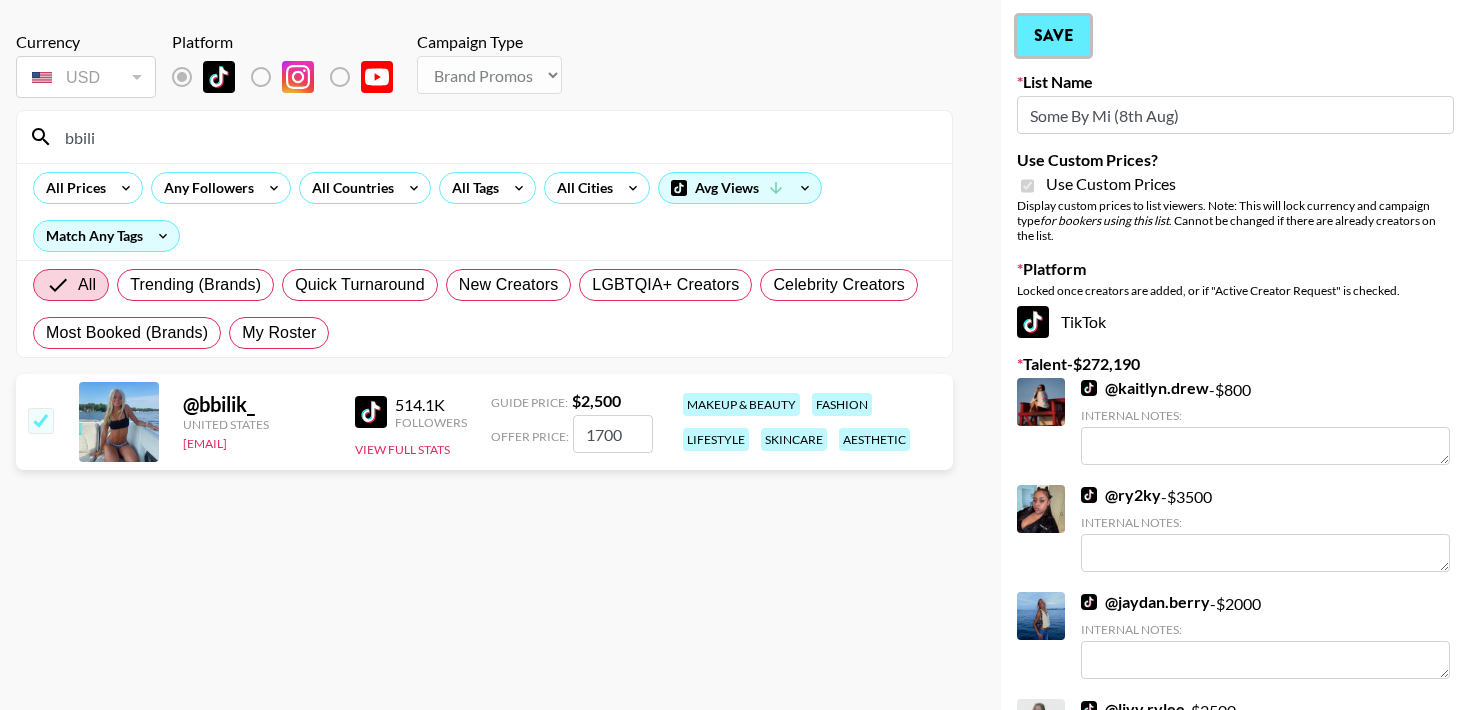 click on "Save" at bounding box center [1053, 36] 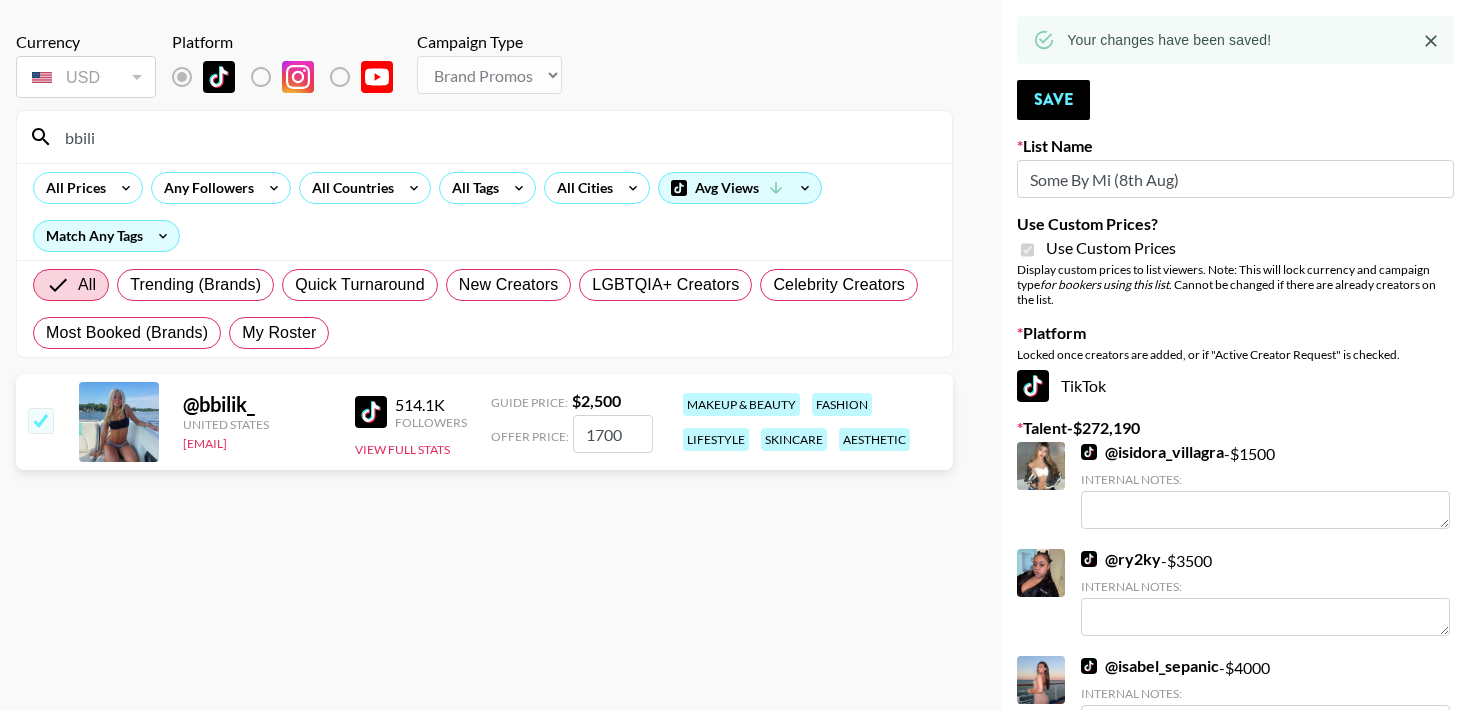 drag, startPoint x: 172, startPoint y: 140, endPoint x: 0, endPoint y: 139, distance: 172.00291 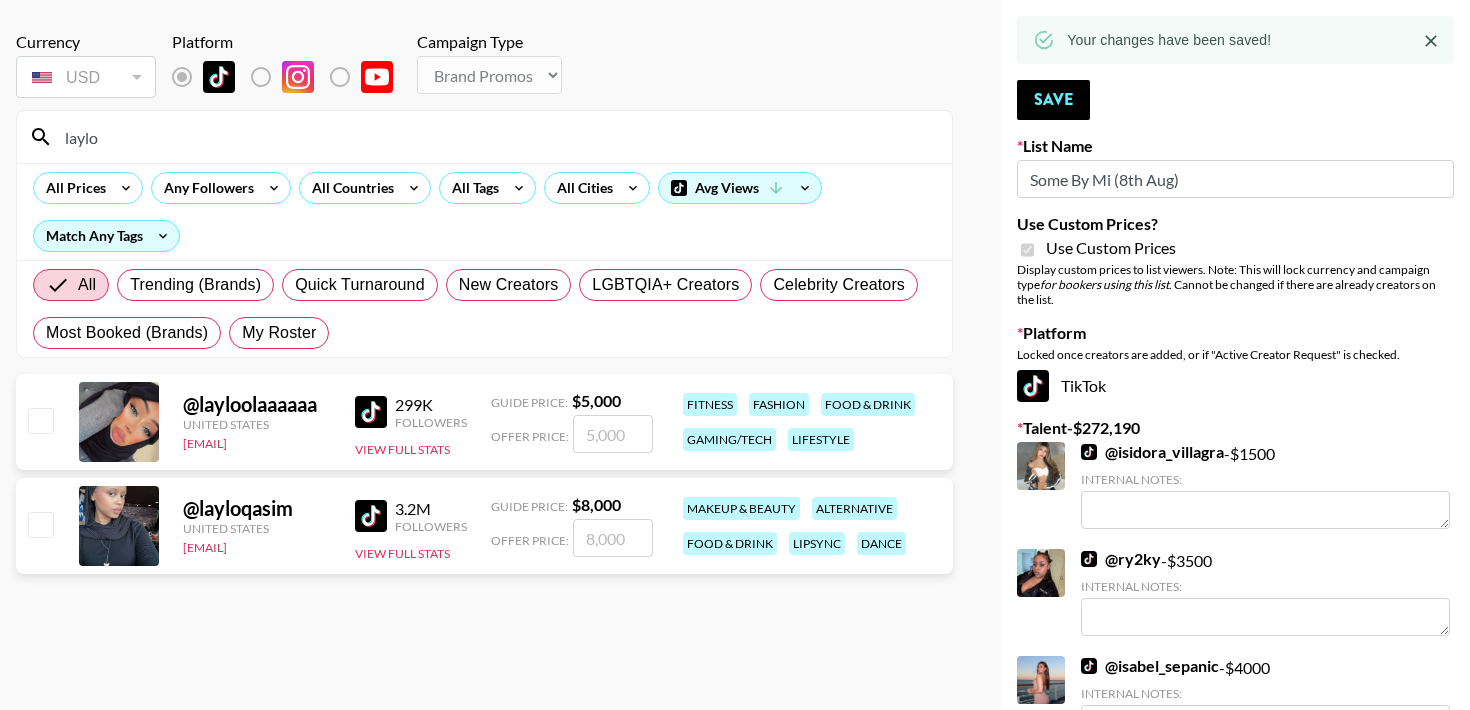 type on "laylo" 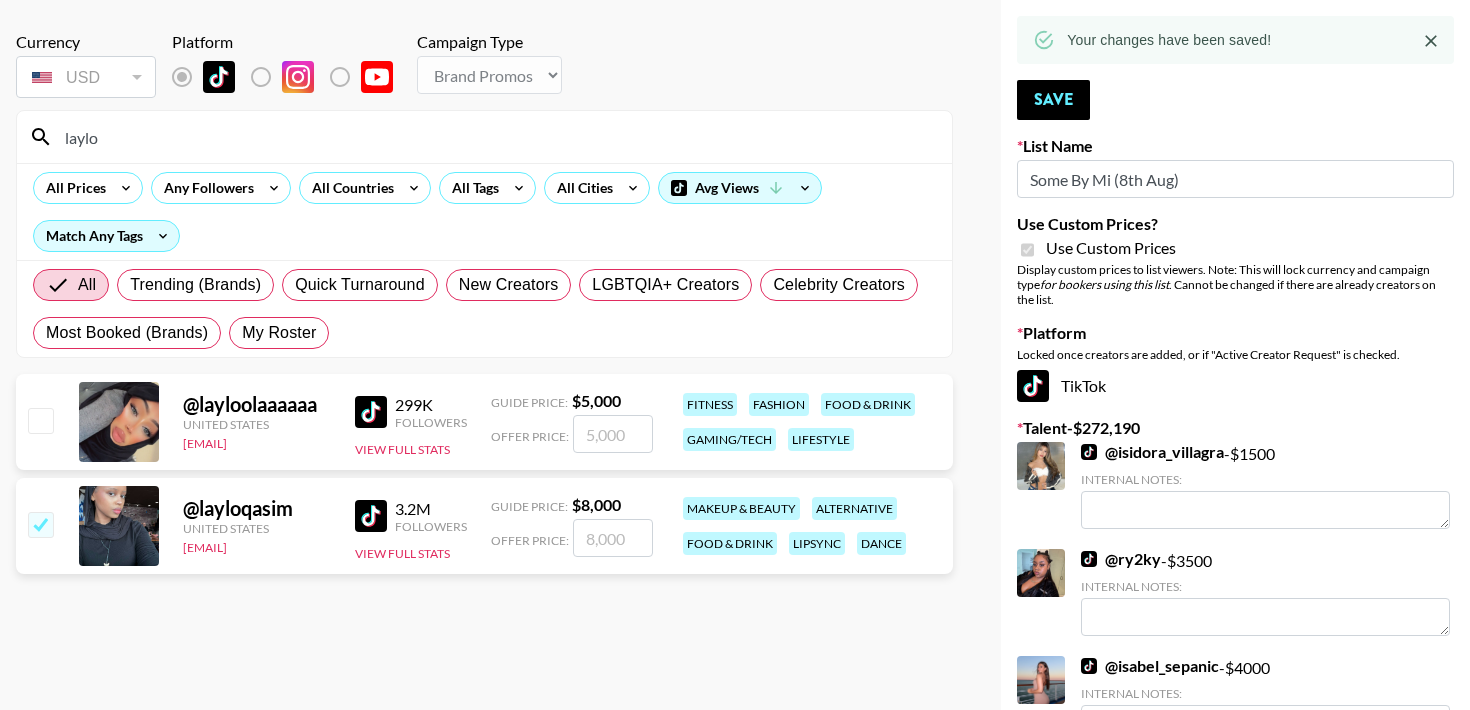 checkbox on "true" 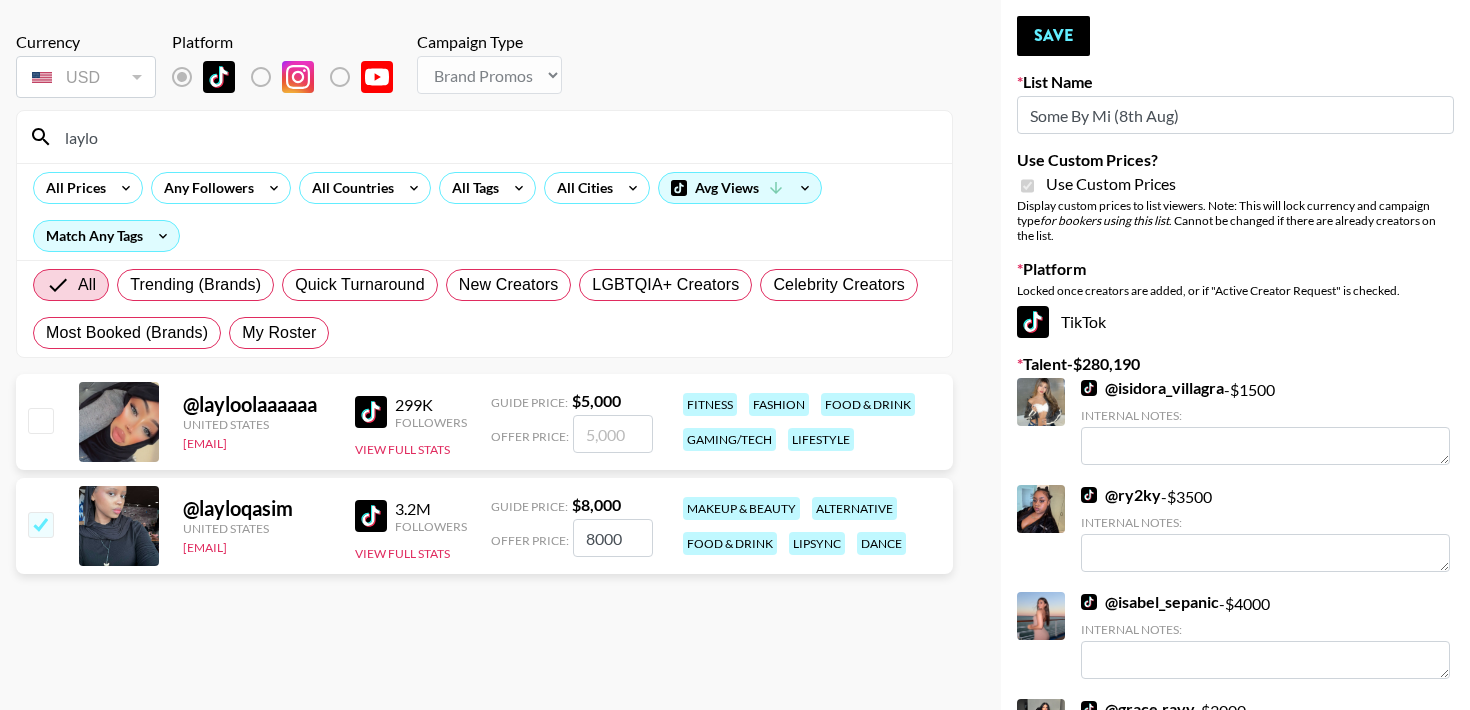 drag, startPoint x: 637, startPoint y: 538, endPoint x: 420, endPoint y: 538, distance: 217 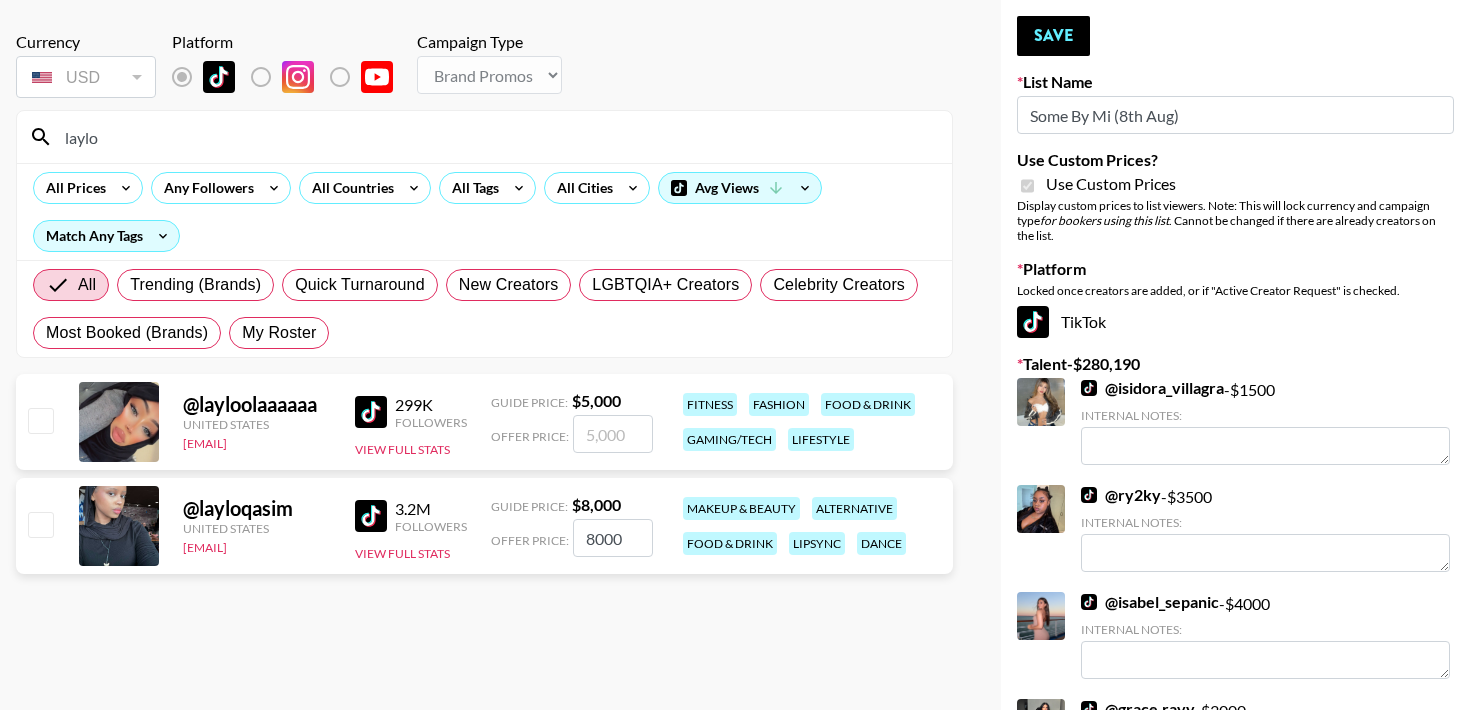 checkbox on "false" 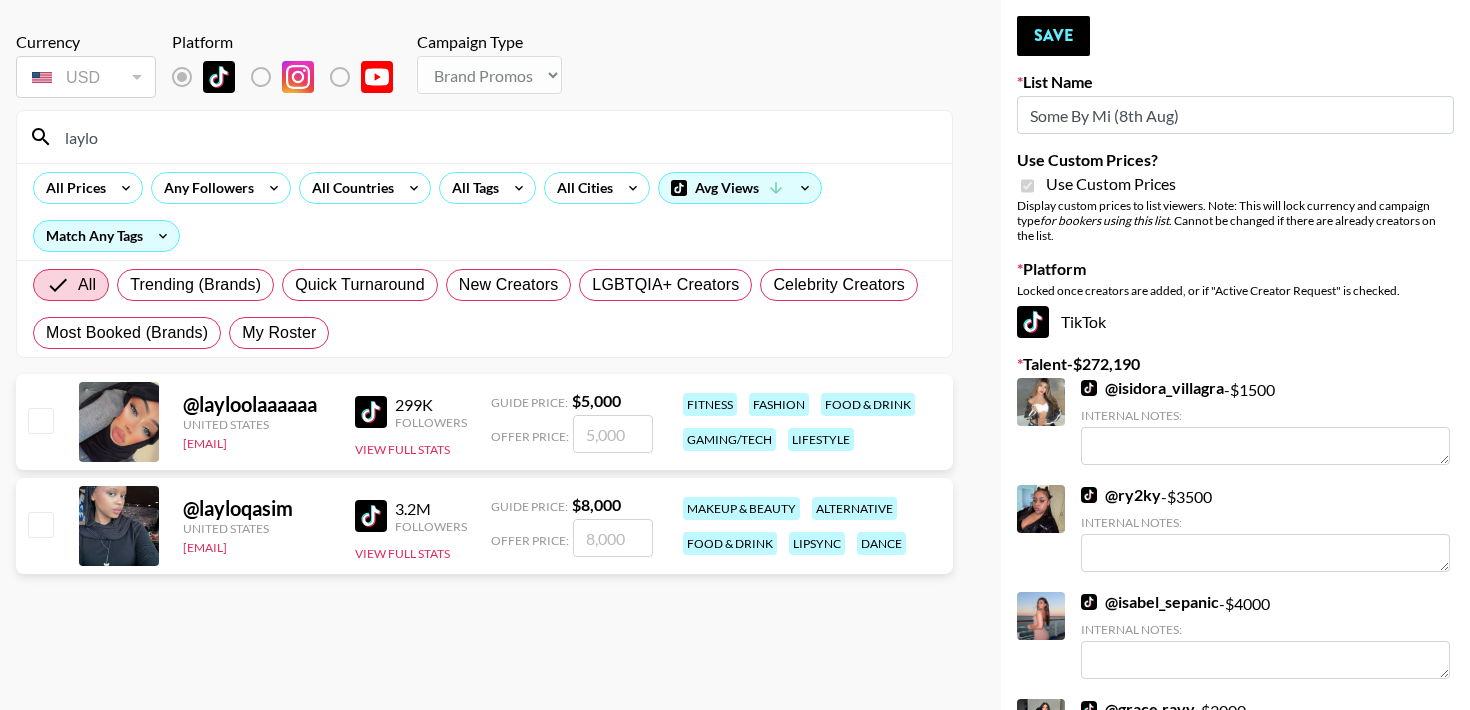 type on "3" 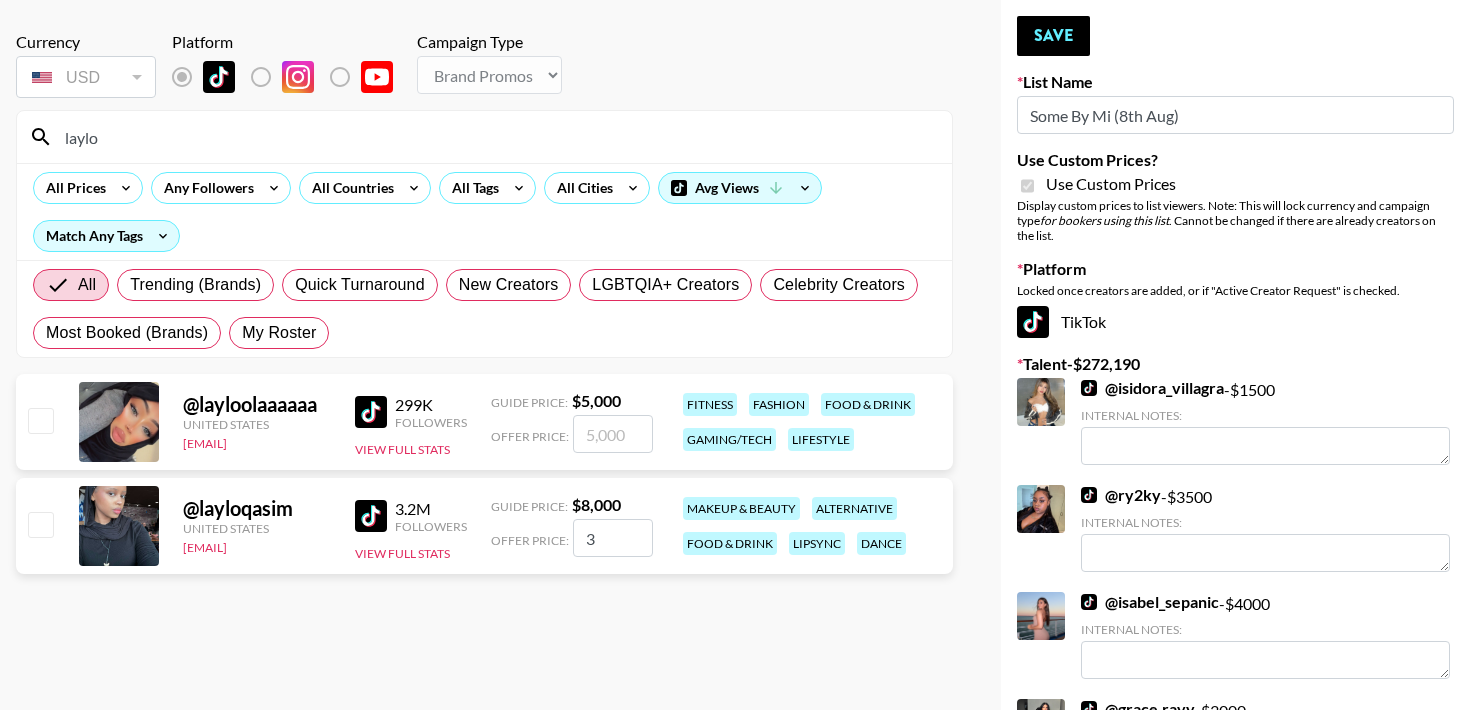 checkbox on "true" 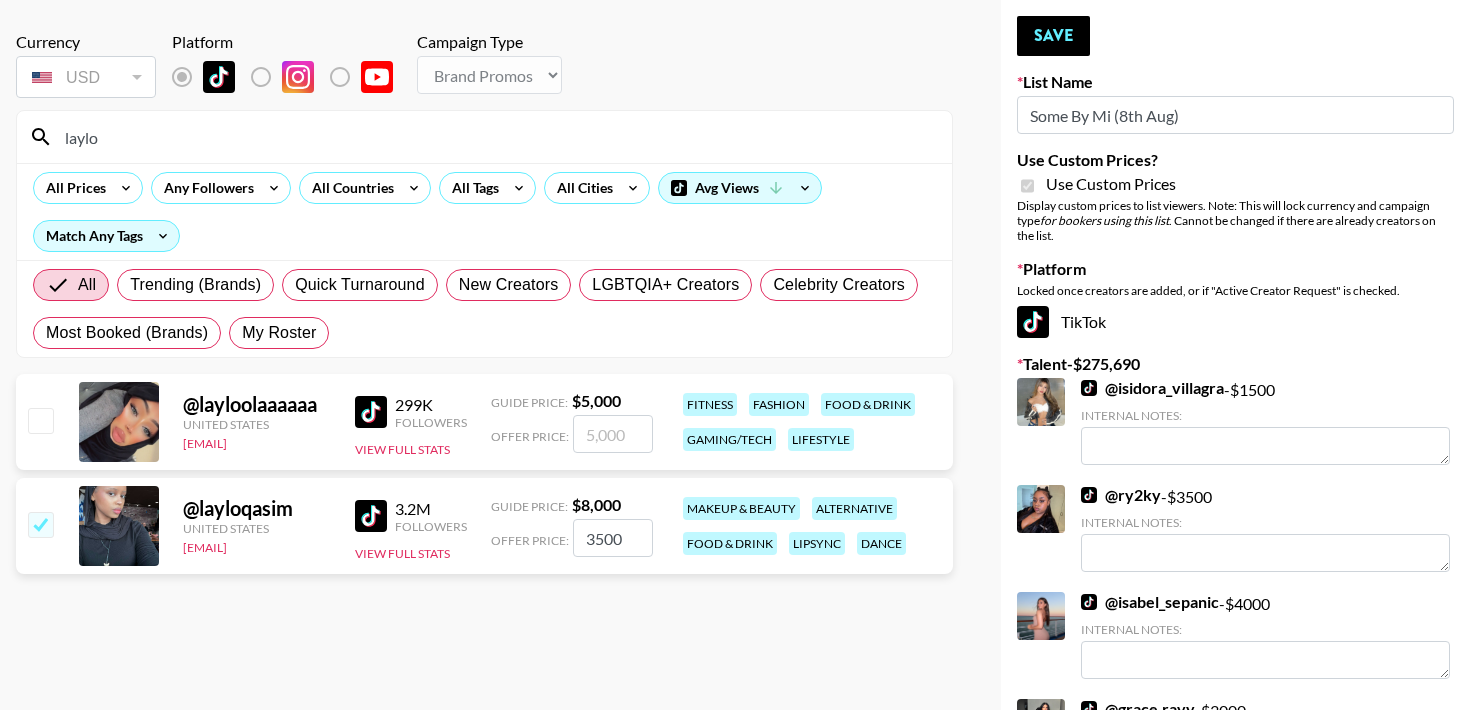 drag, startPoint x: 638, startPoint y: 542, endPoint x: 467, endPoint y: 542, distance: 171 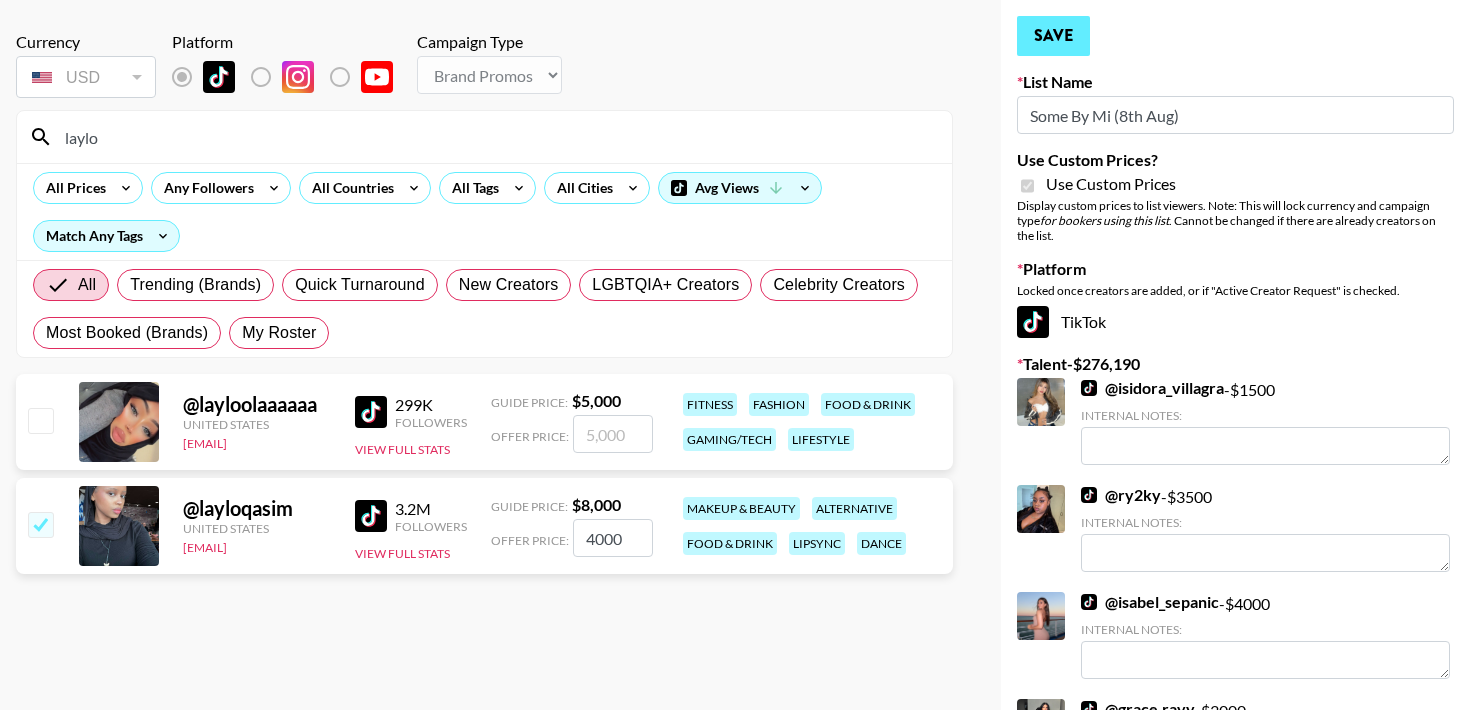 type on "4000" 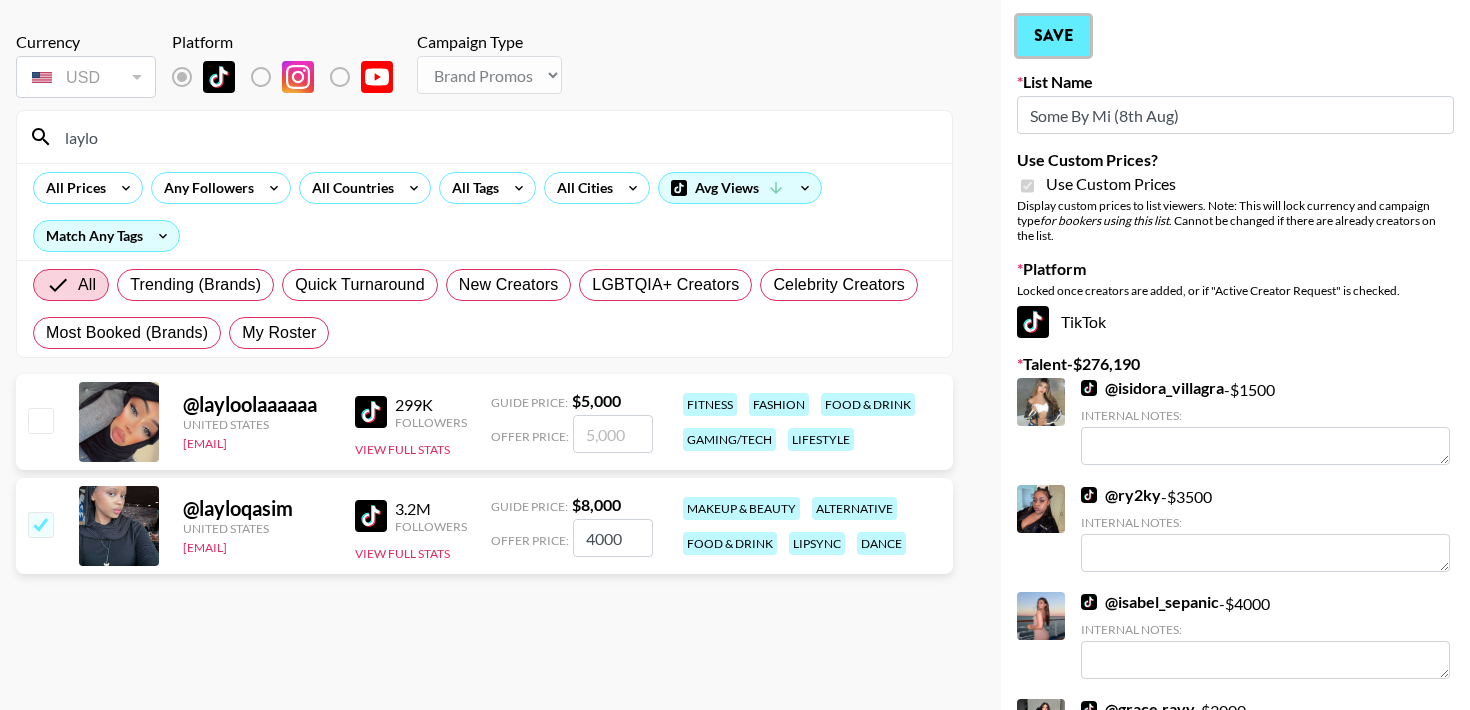 click on "Save" at bounding box center (1053, 36) 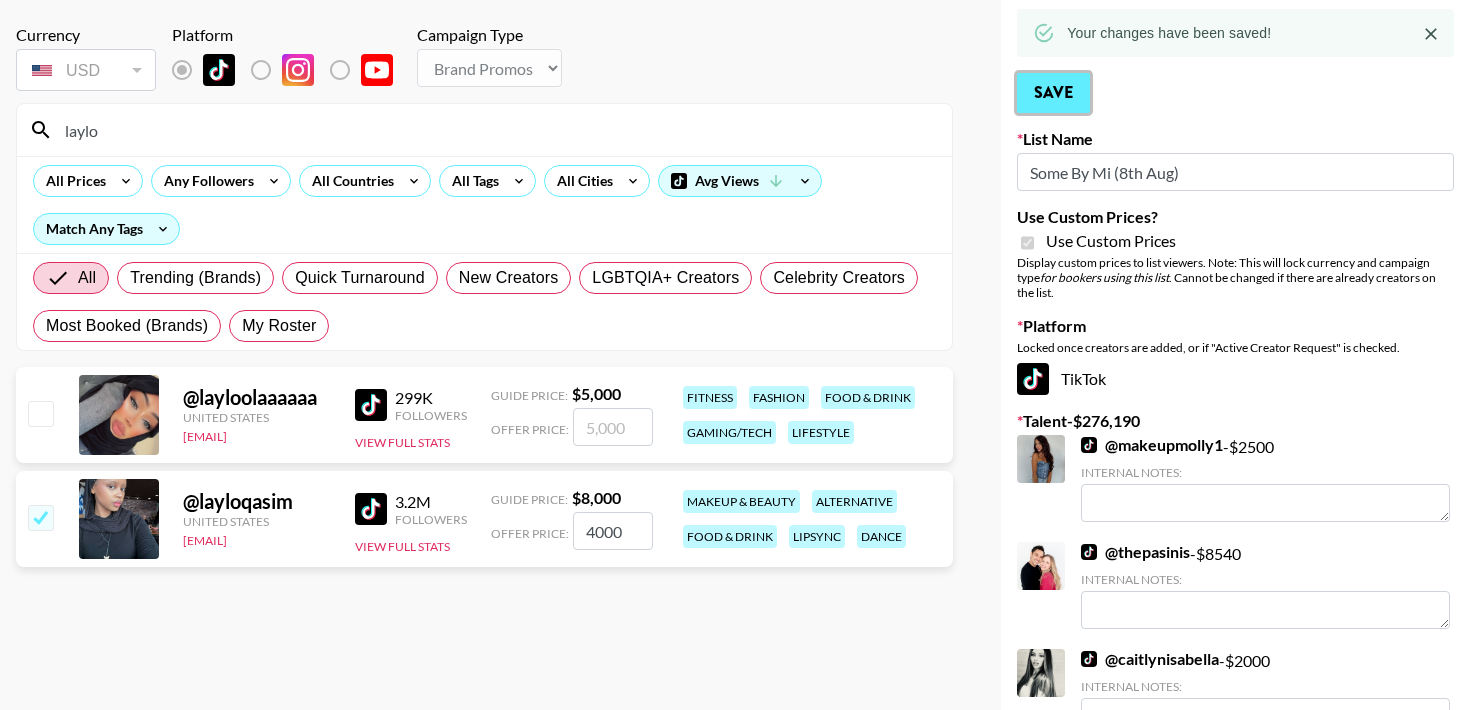scroll, scrollTop: 0, scrollLeft: 0, axis: both 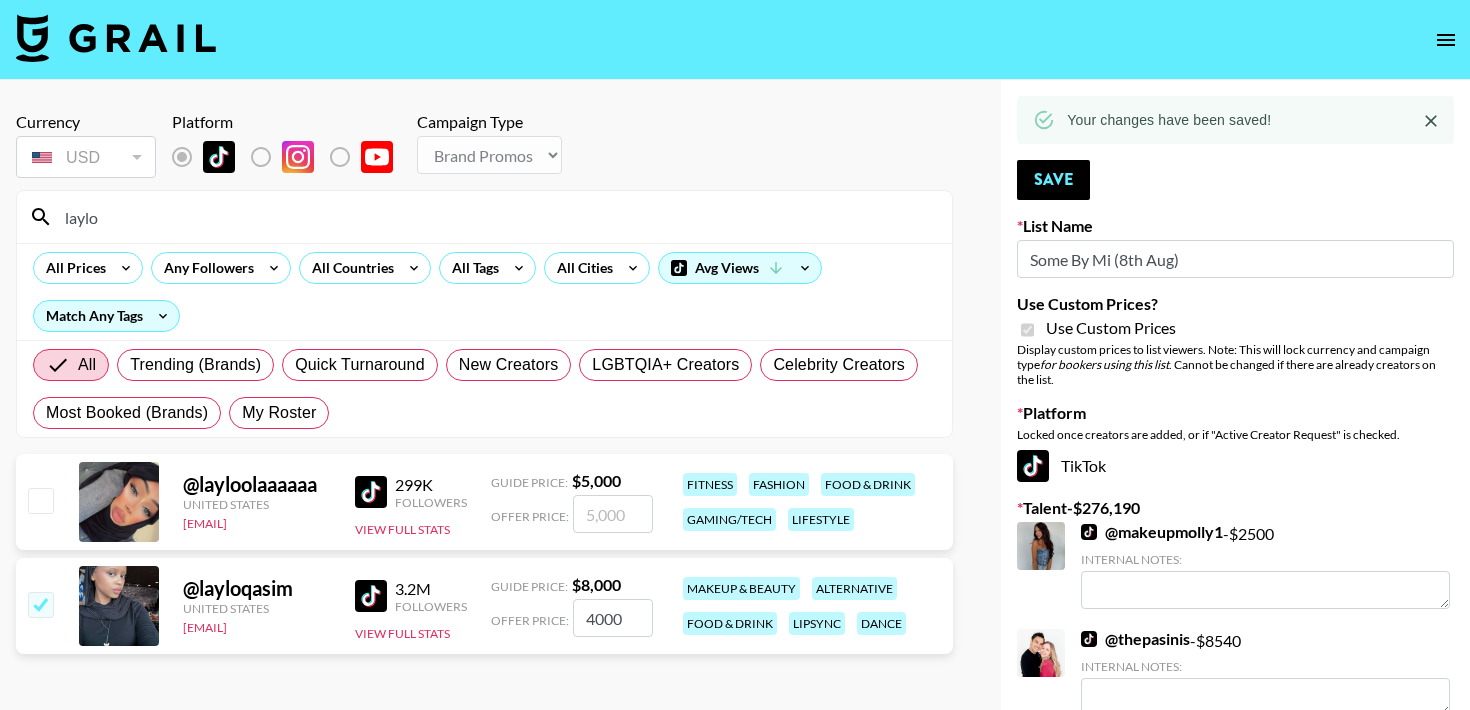 drag, startPoint x: 157, startPoint y: 224, endPoint x: 30, endPoint y: 224, distance: 127 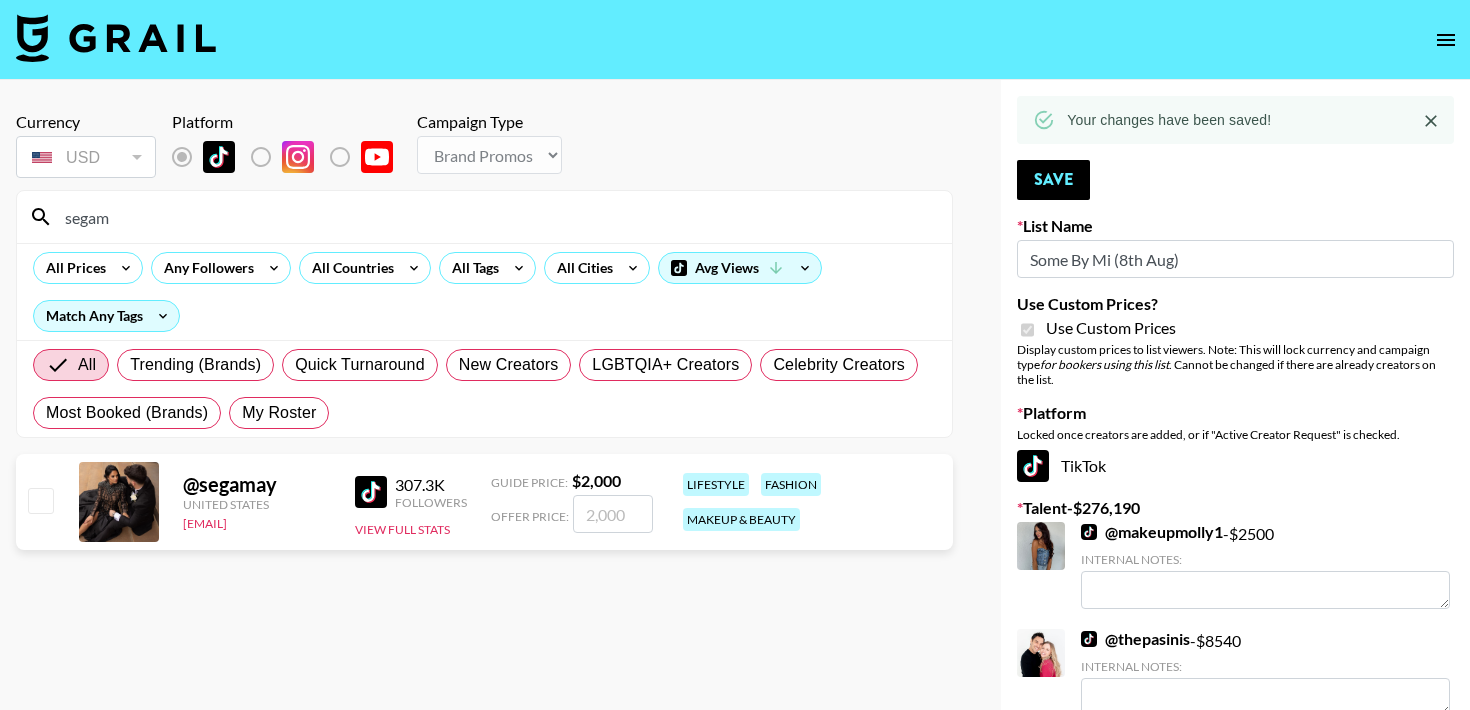 type on "segam" 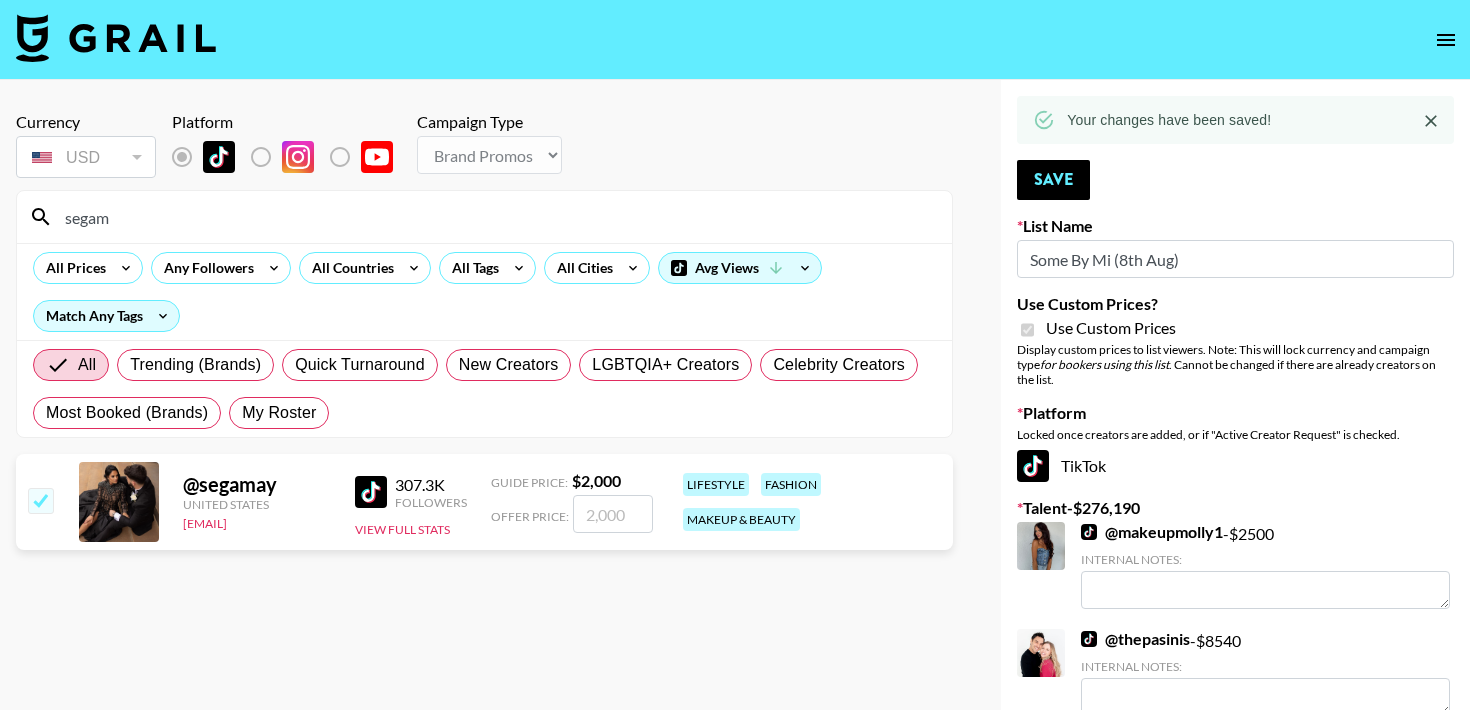 checkbox on "true" 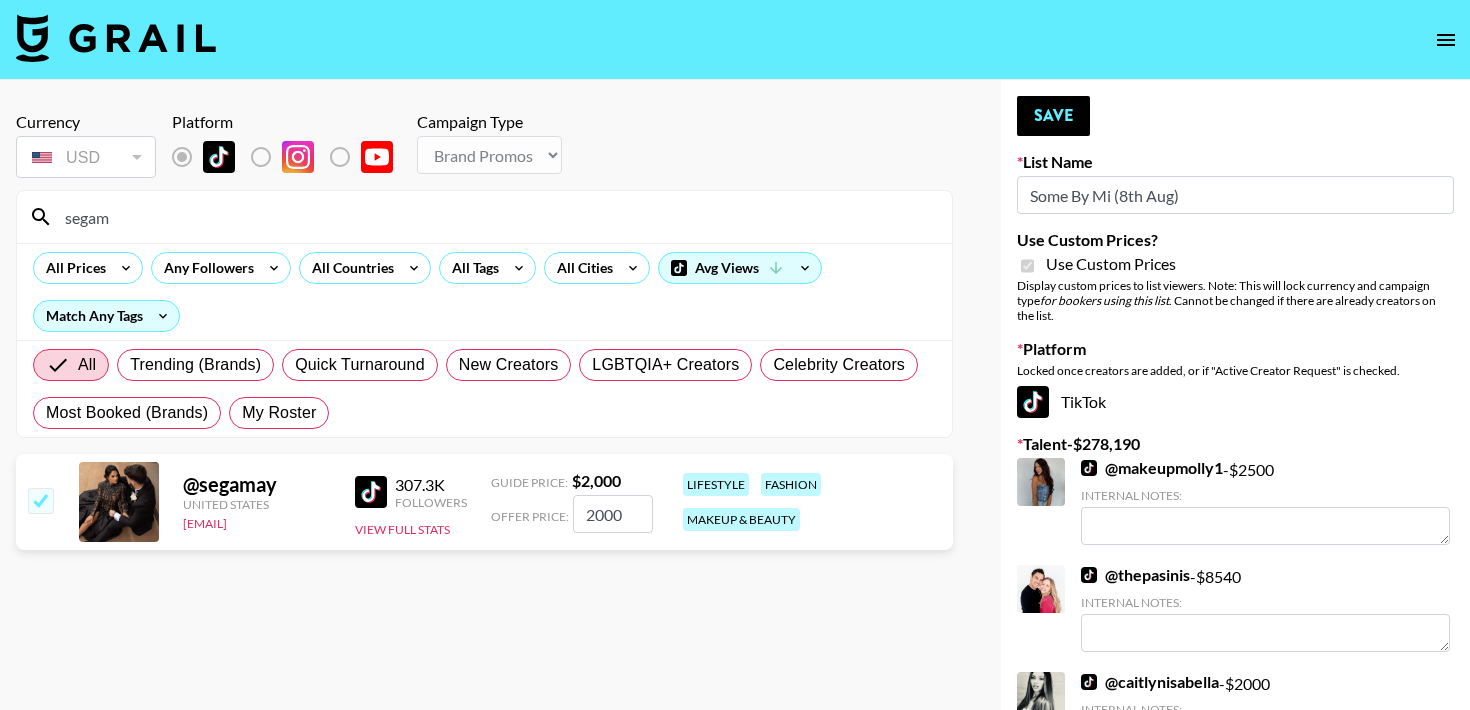 drag, startPoint x: 619, startPoint y: 518, endPoint x: 438, endPoint y: 518, distance: 181 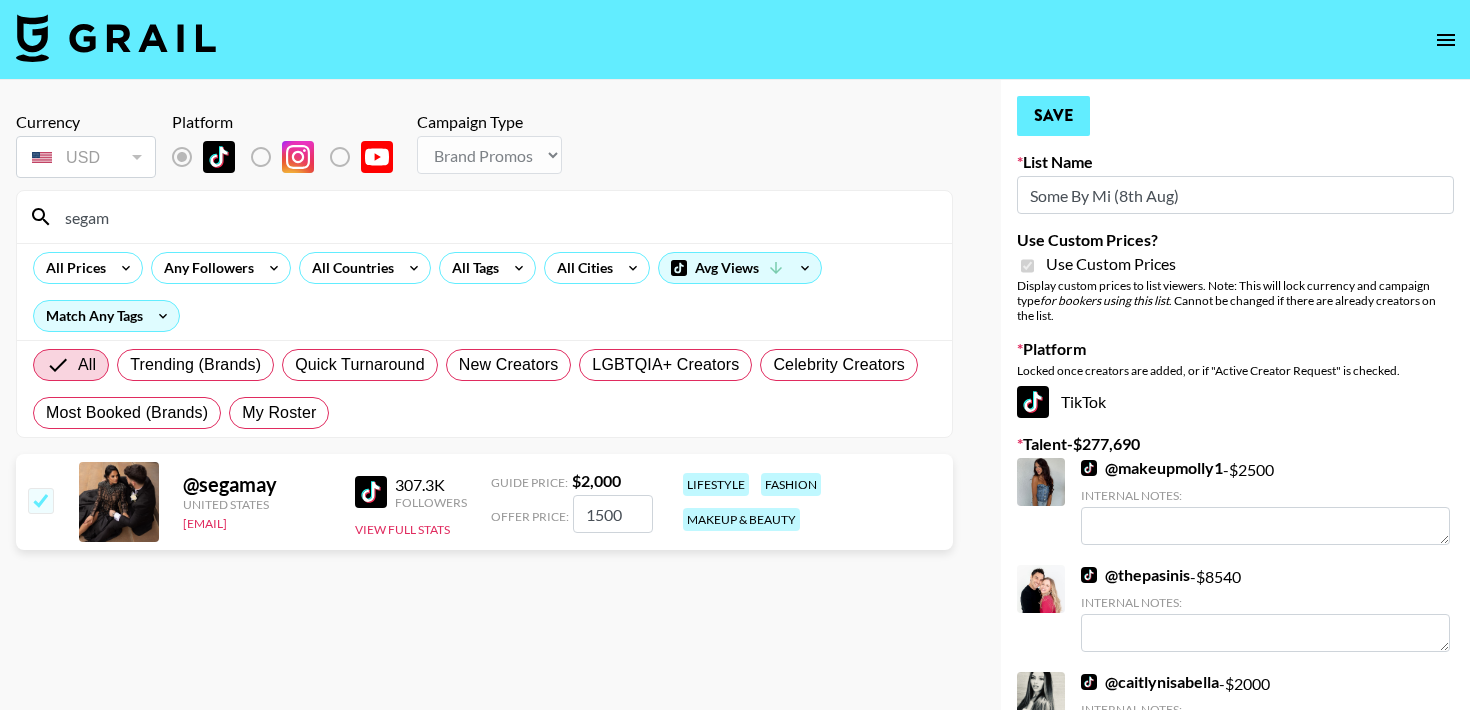 type on "1500" 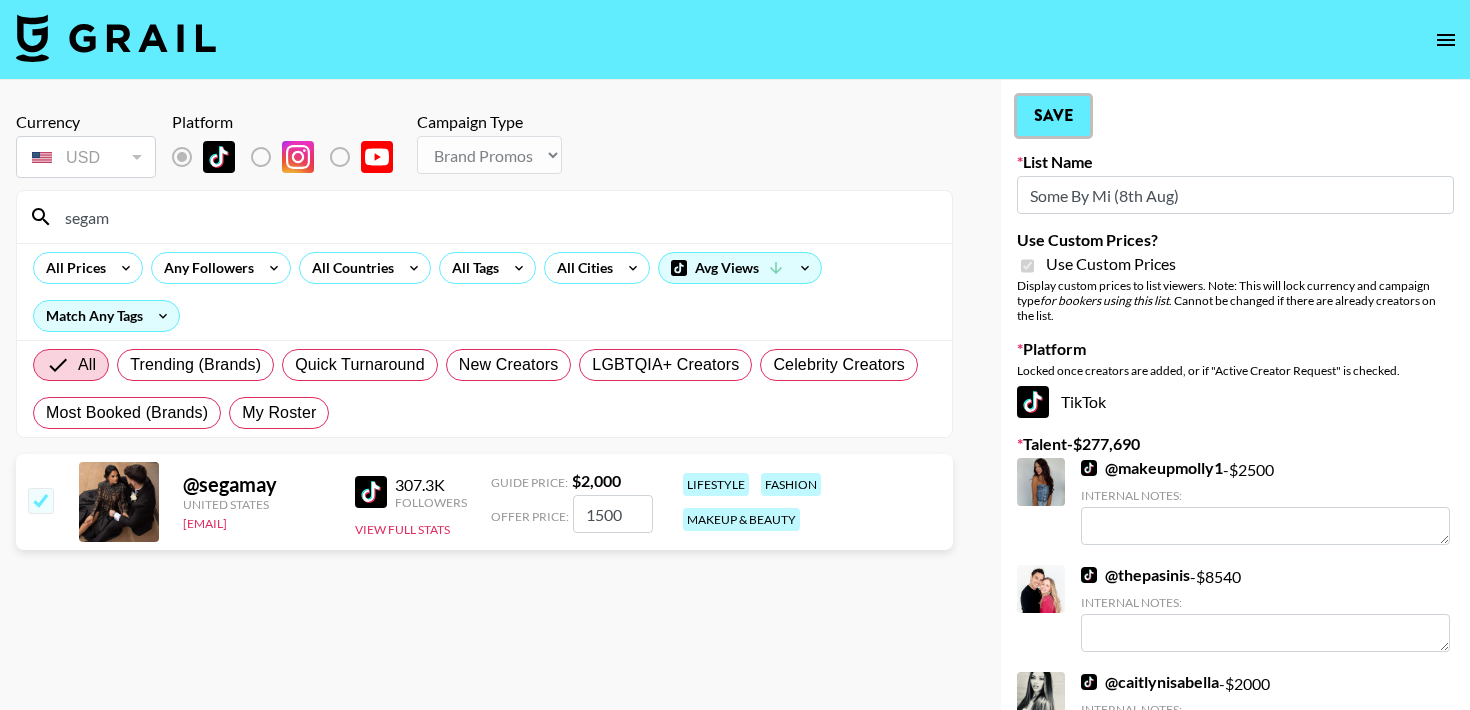 click on "Save" at bounding box center (1053, 116) 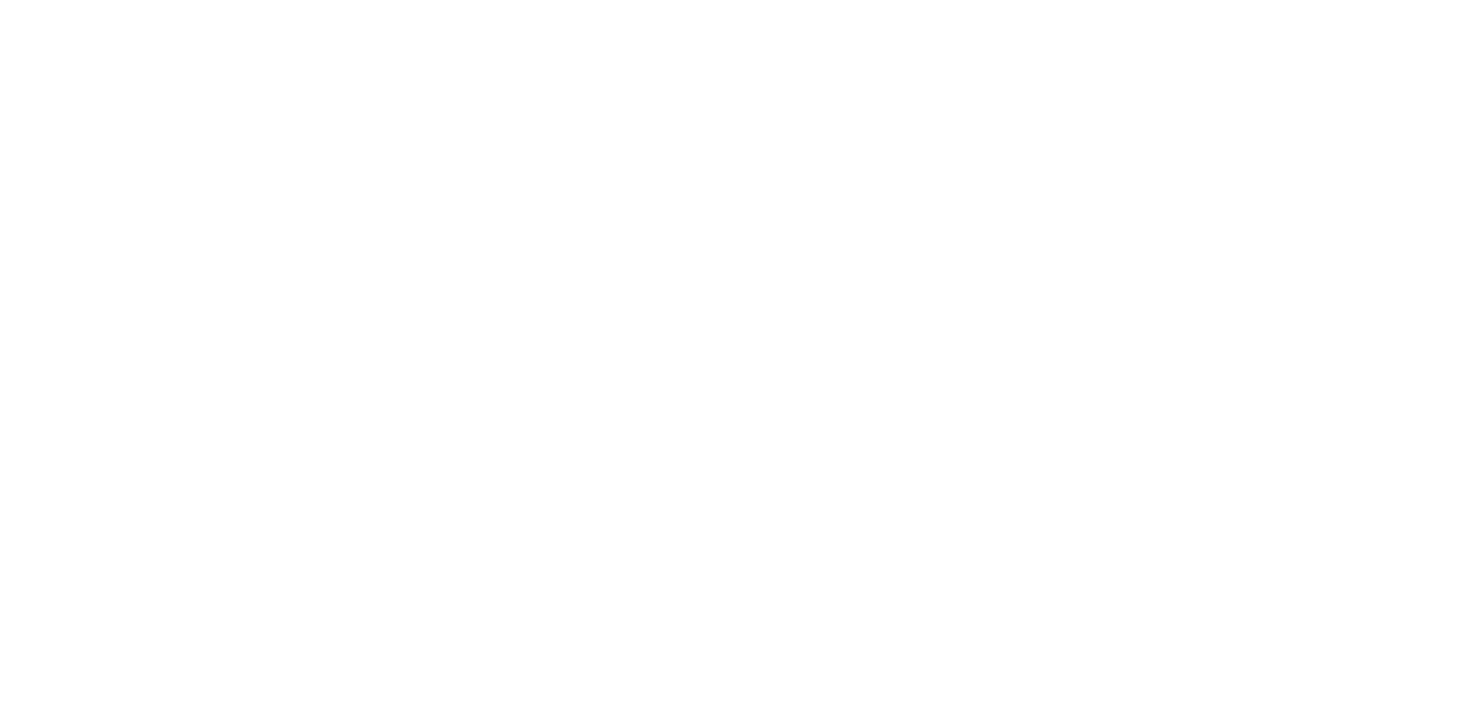 scroll, scrollTop: 0, scrollLeft: 0, axis: both 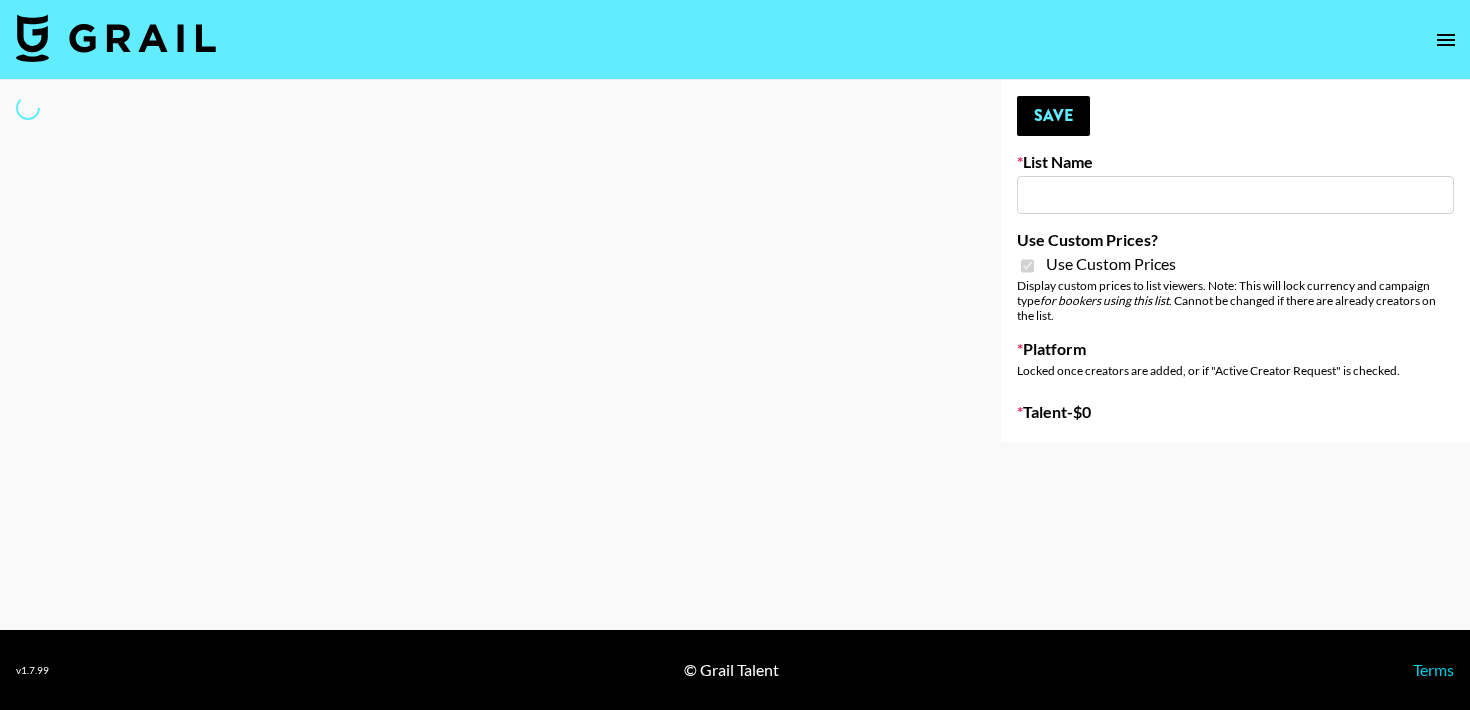 select on "Brand" 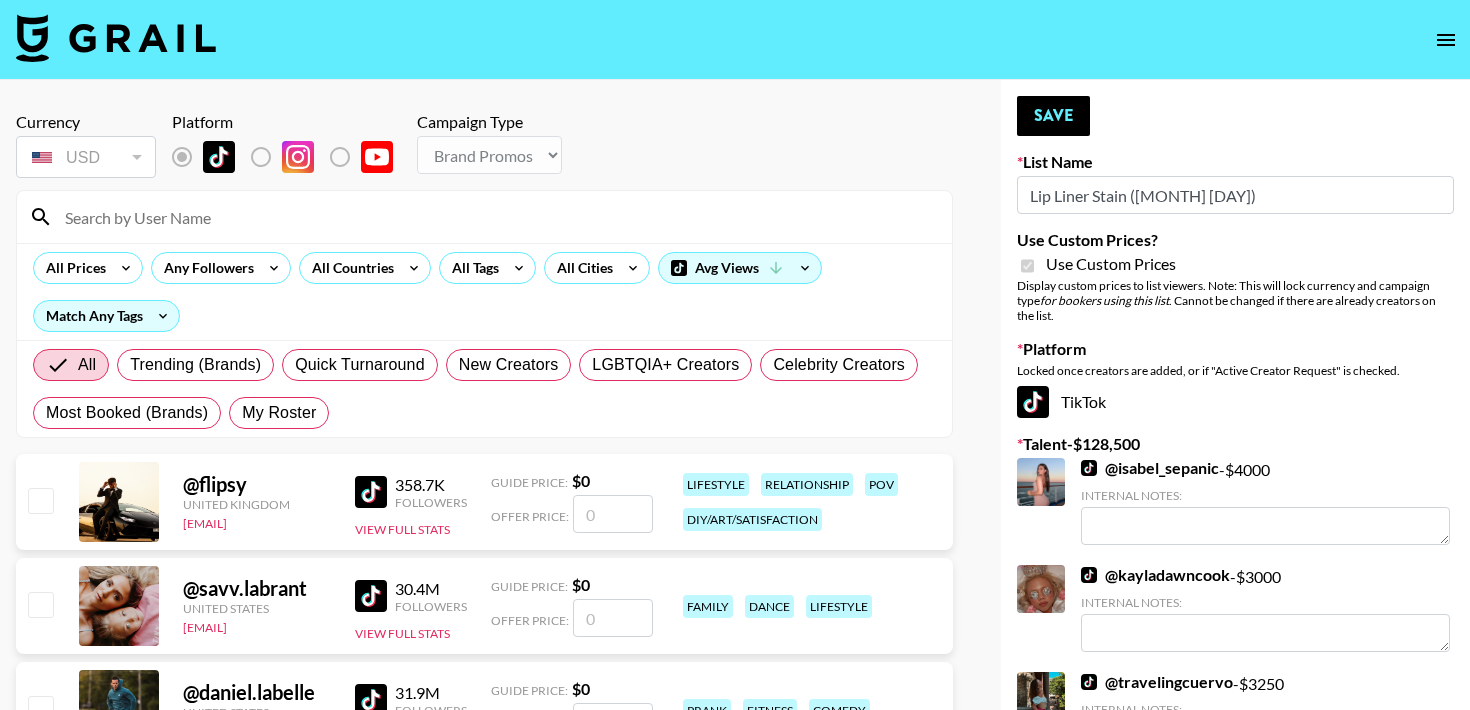 type on "Lip Liner Stain ([MONTH] [DAY])" 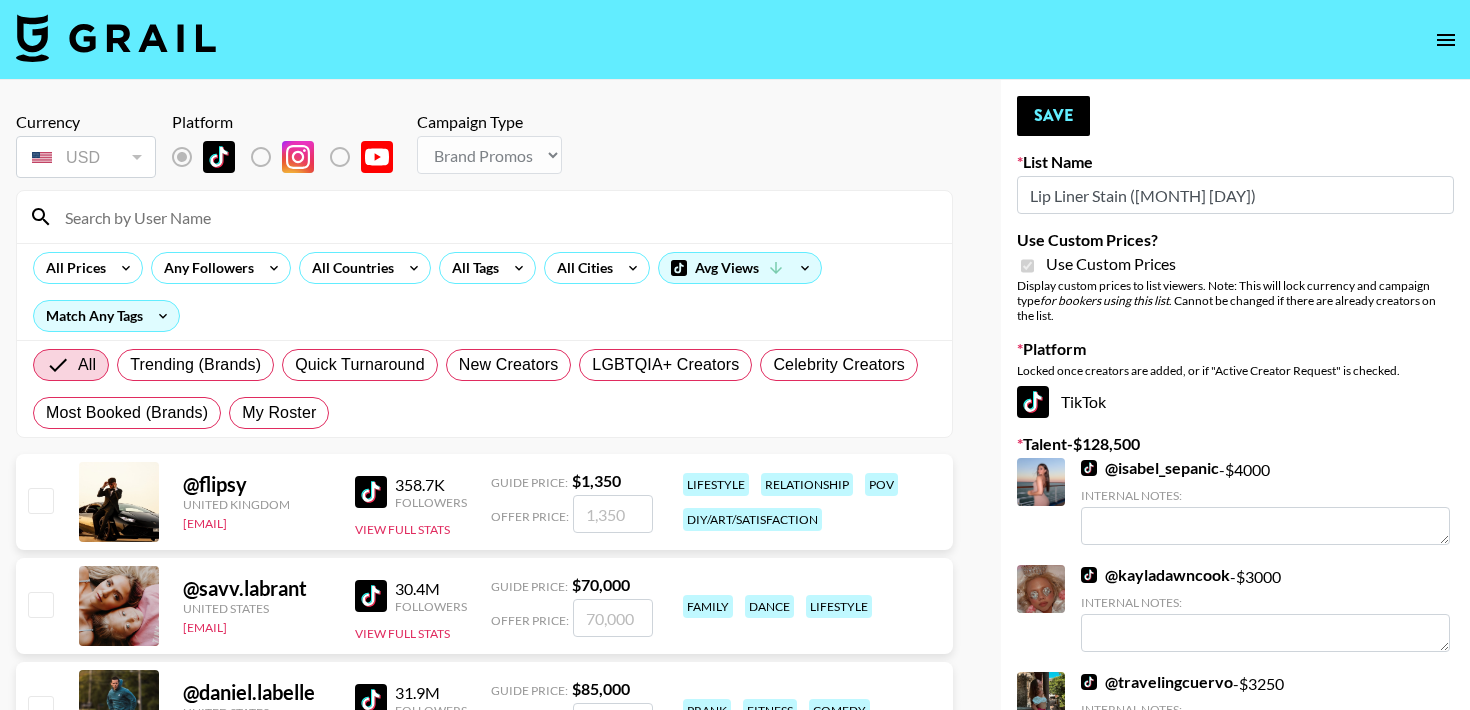click at bounding box center (496, 217) 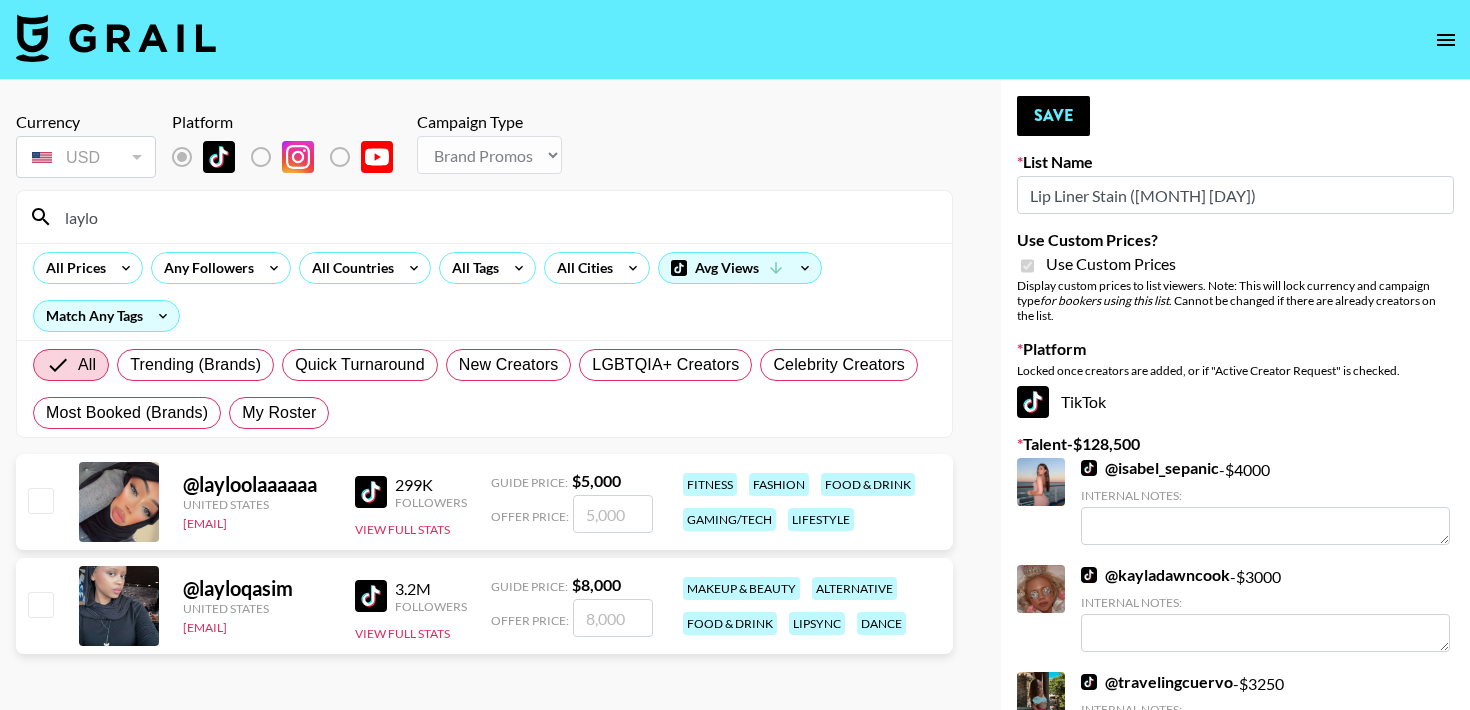 type on "laylo" 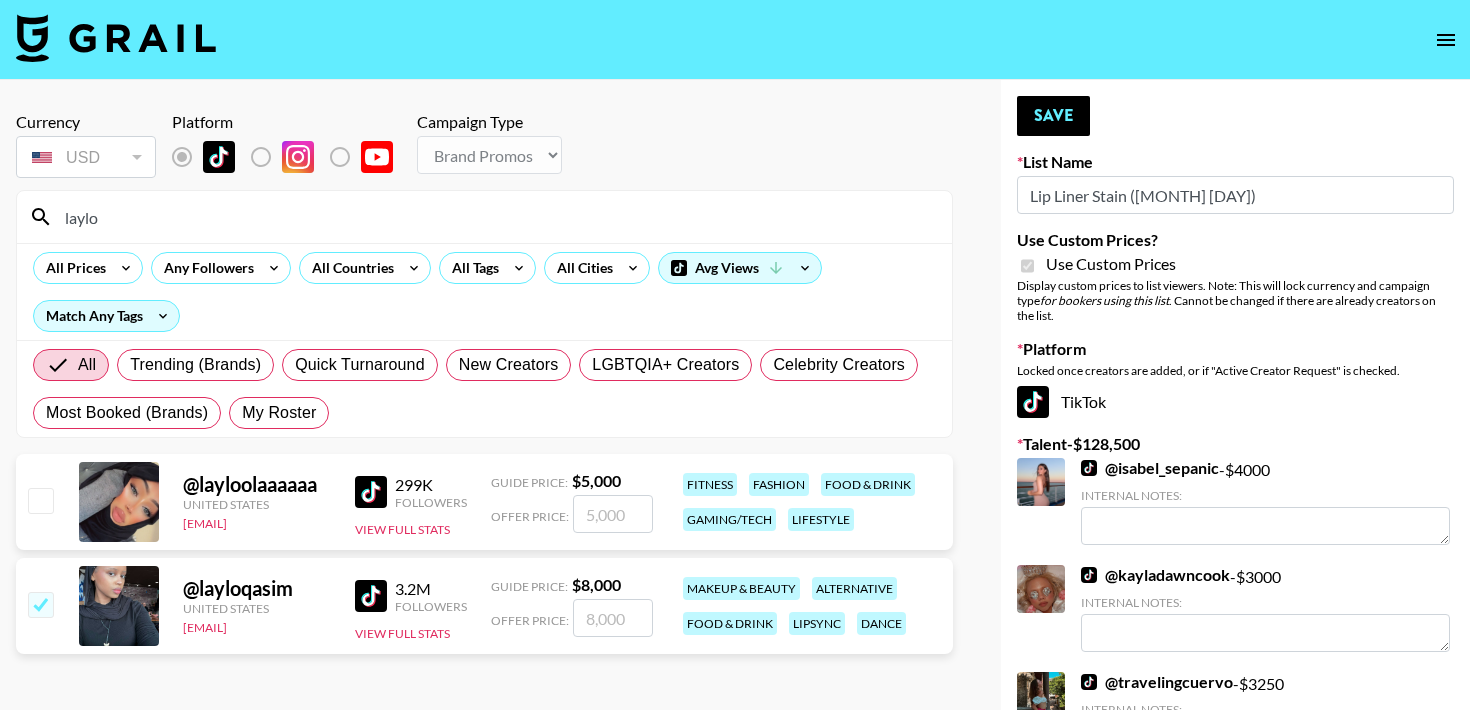 checkbox on "true" 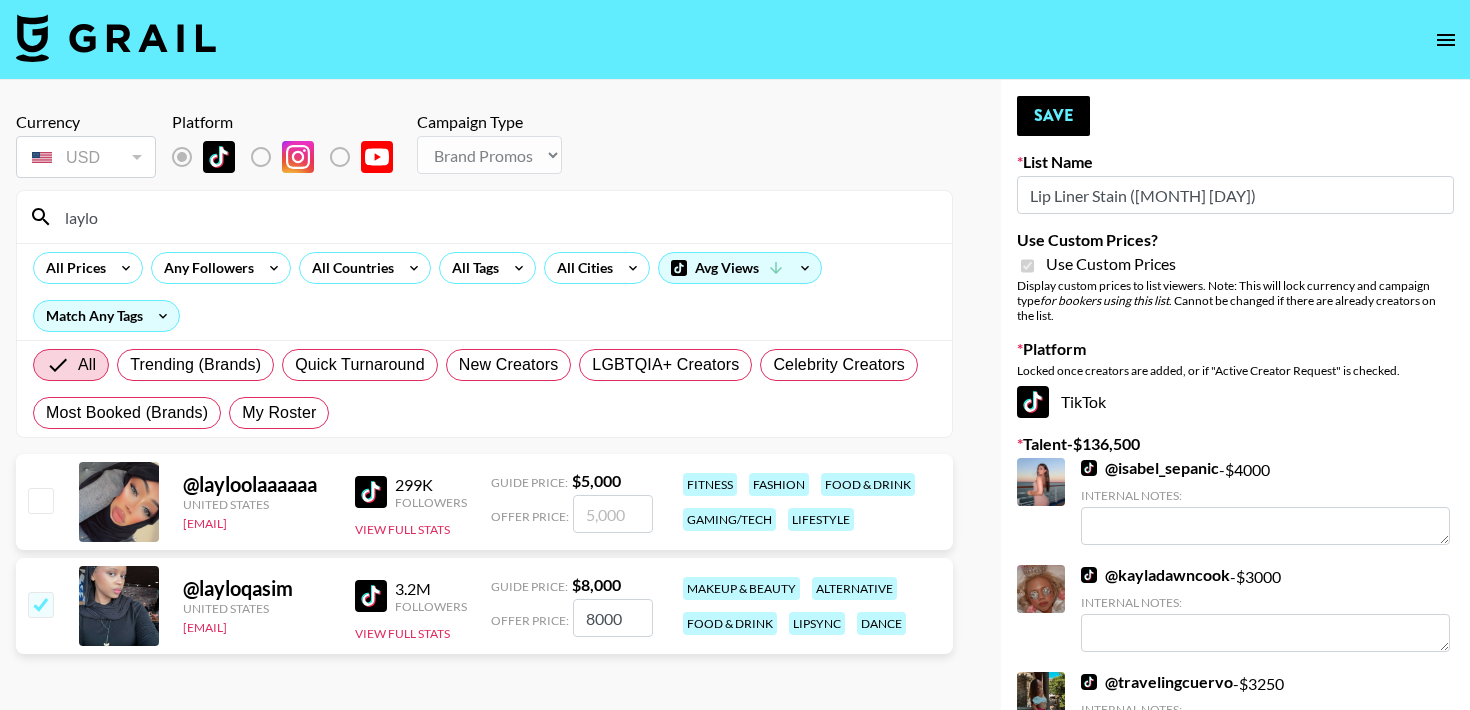 drag, startPoint x: 630, startPoint y: 615, endPoint x: 395, endPoint y: 615, distance: 235 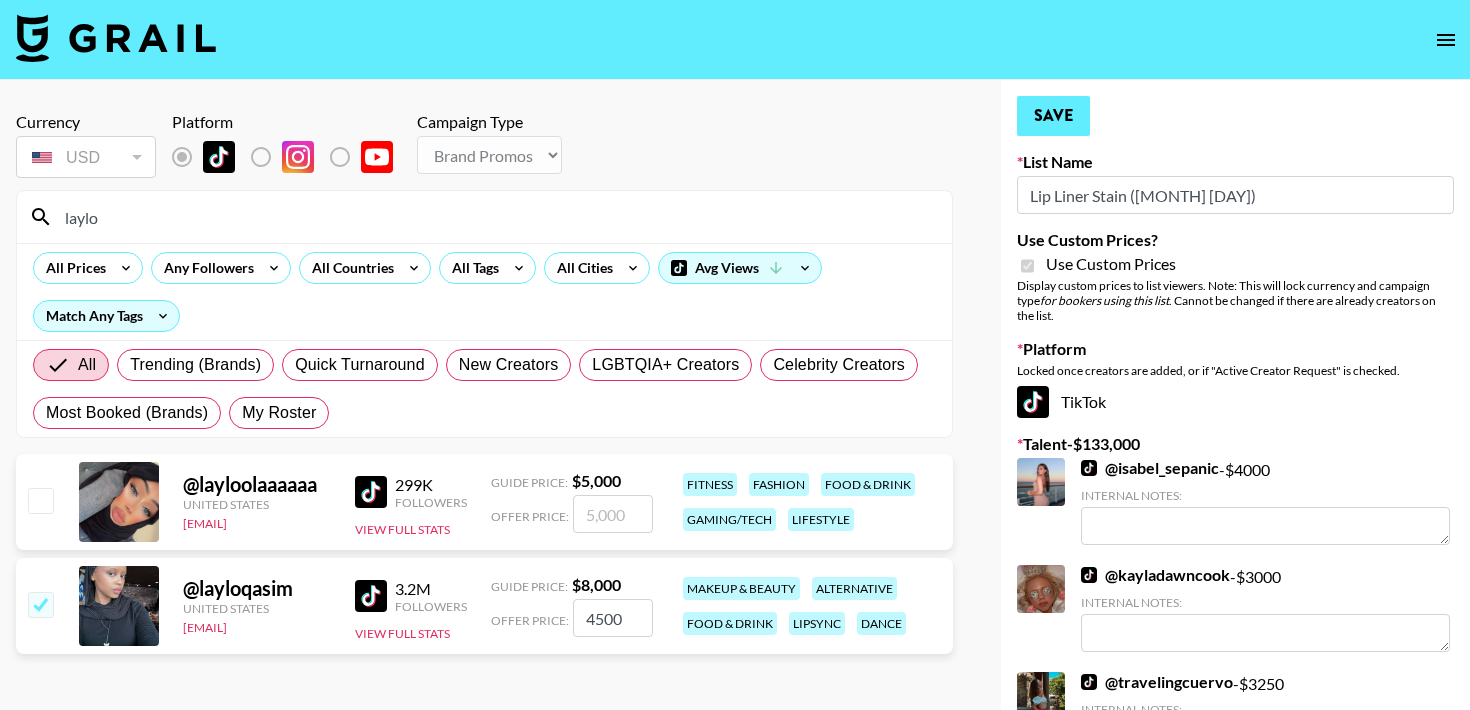 type on "4500" 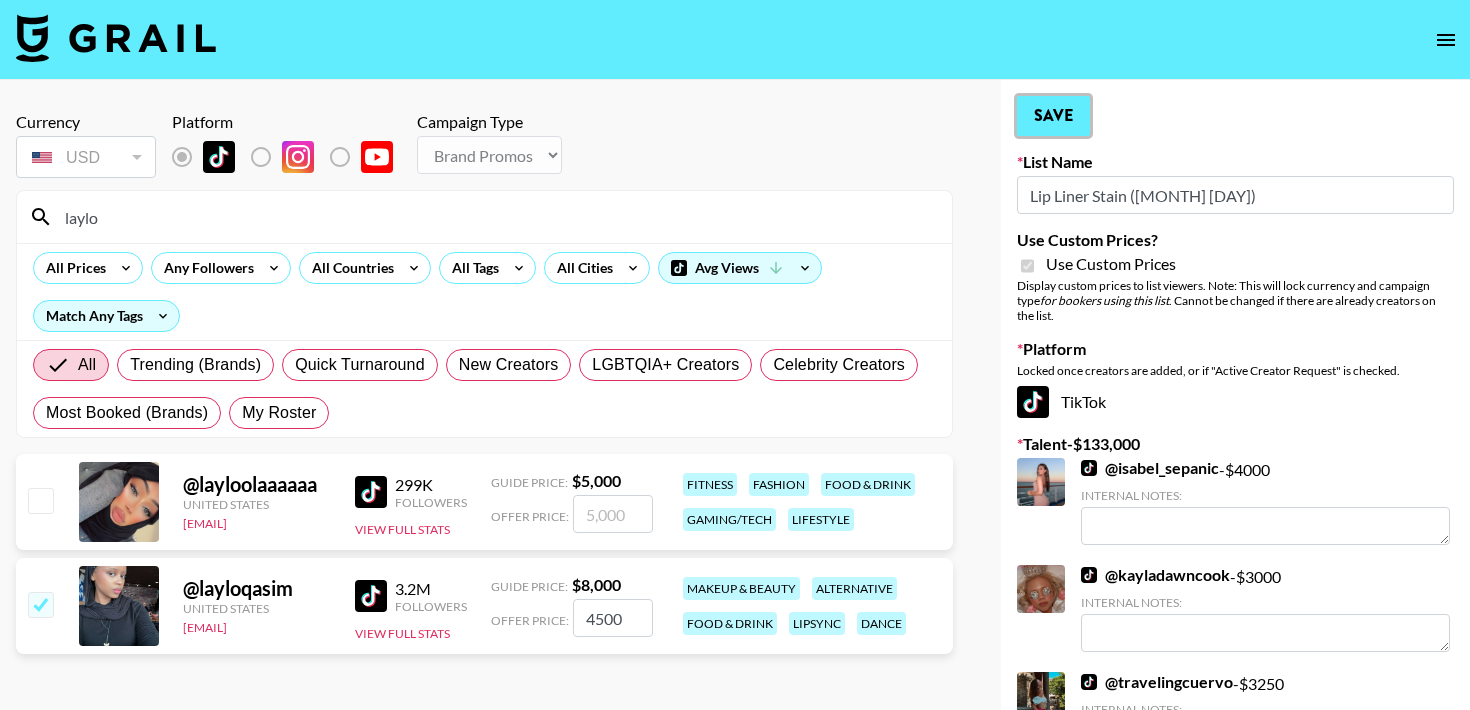 click on "Save" at bounding box center (1053, 116) 